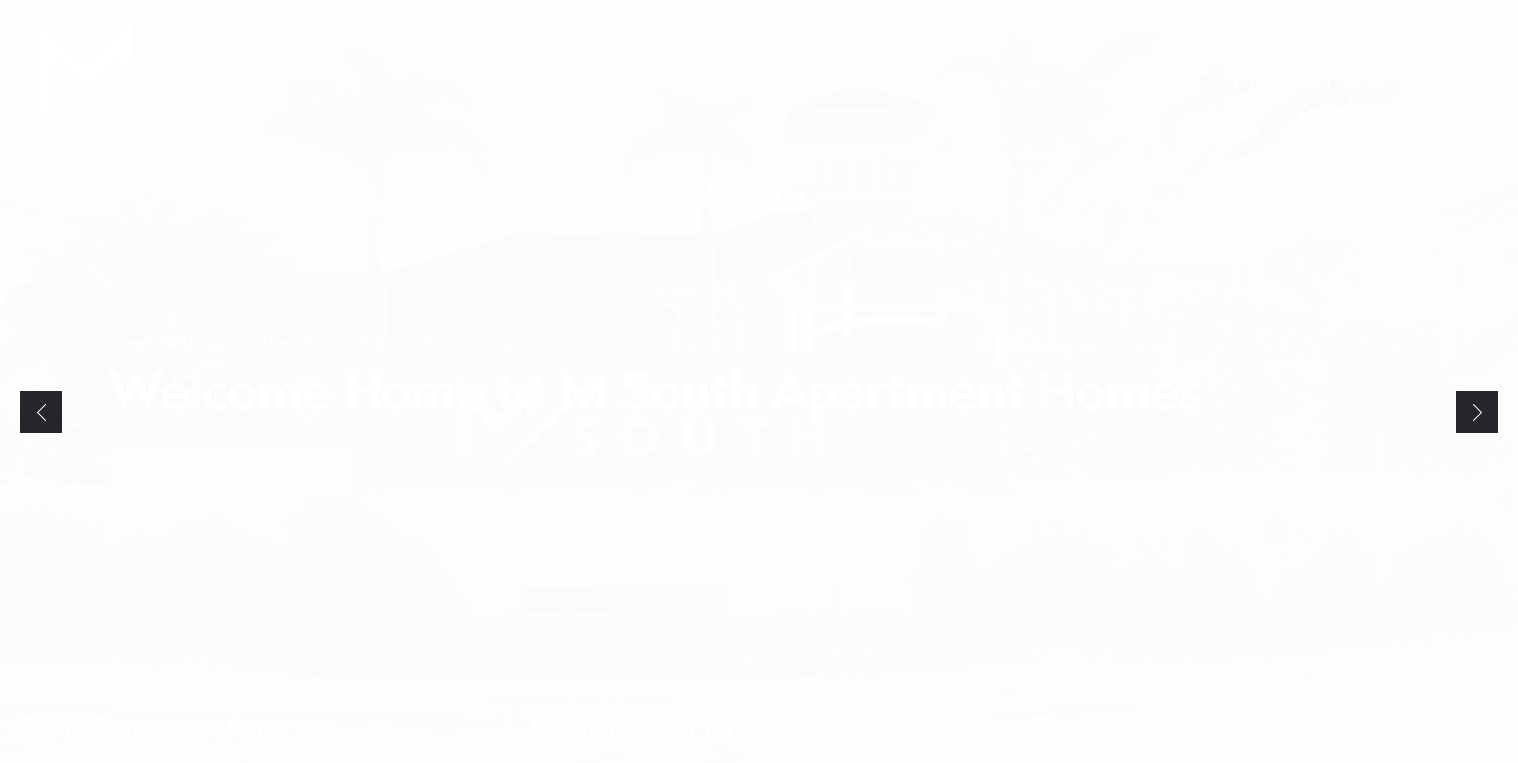 scroll, scrollTop: 0, scrollLeft: 0, axis: both 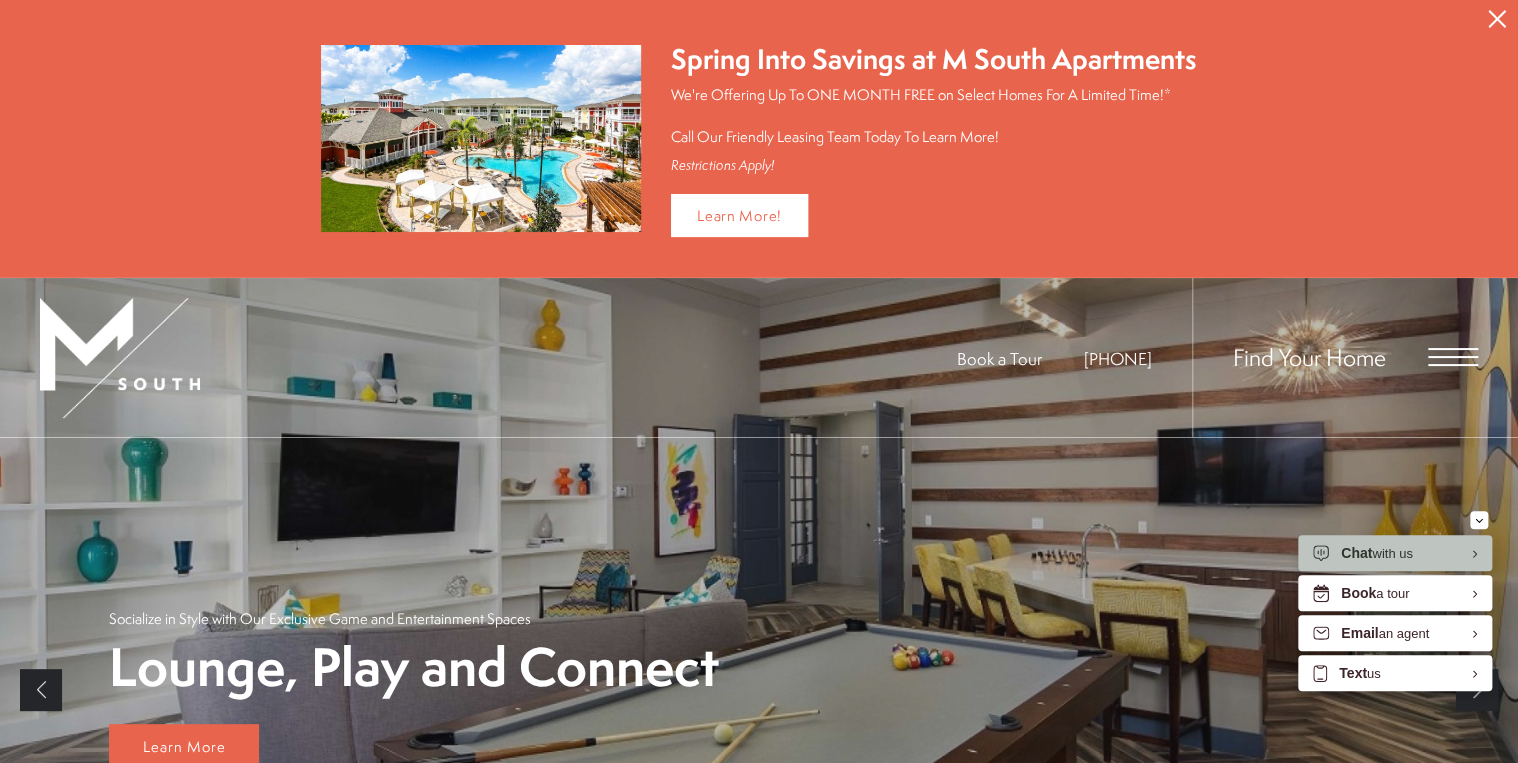 click at bounding box center [1453, 357] 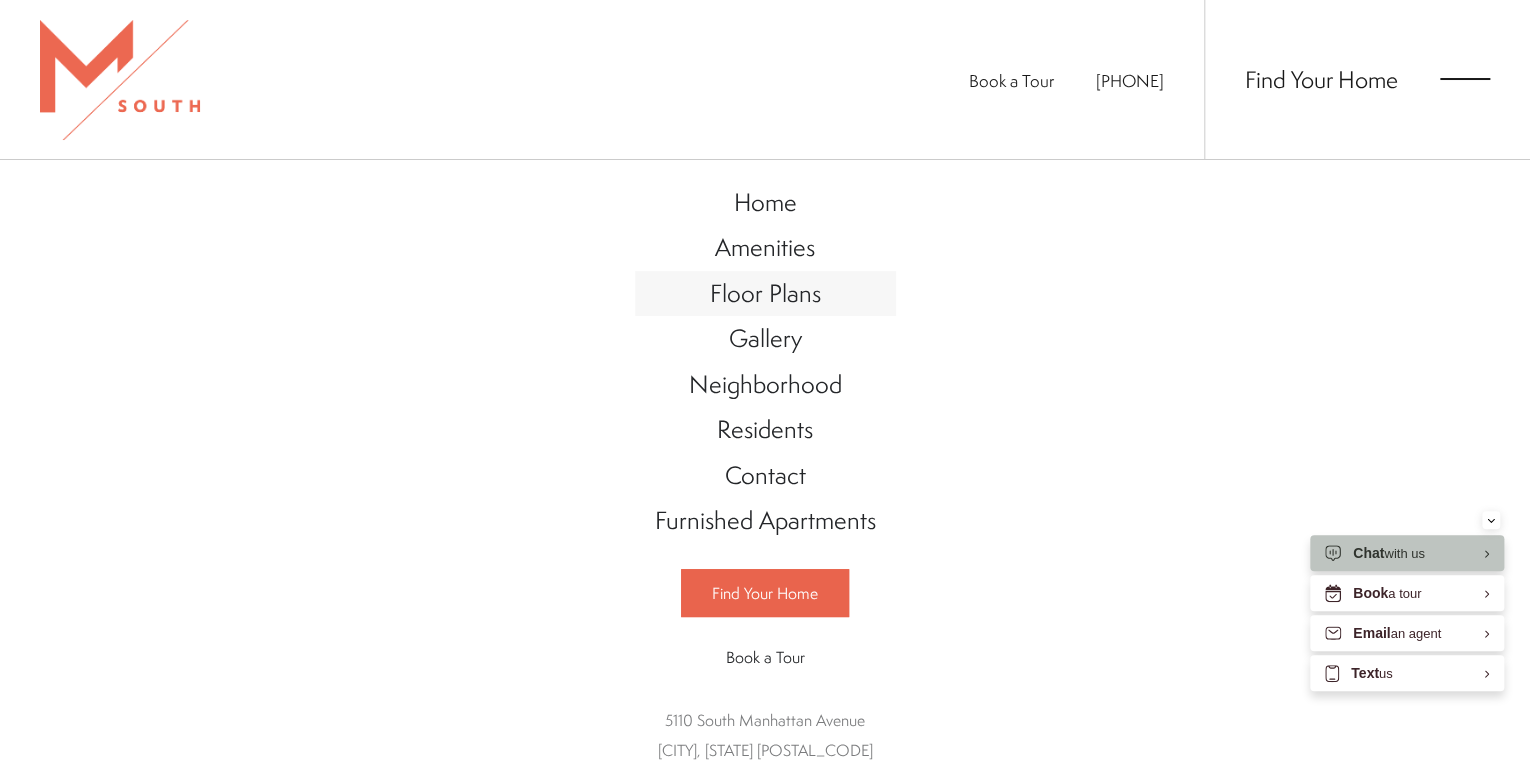 click on "Floor Plans" at bounding box center (765, 293) 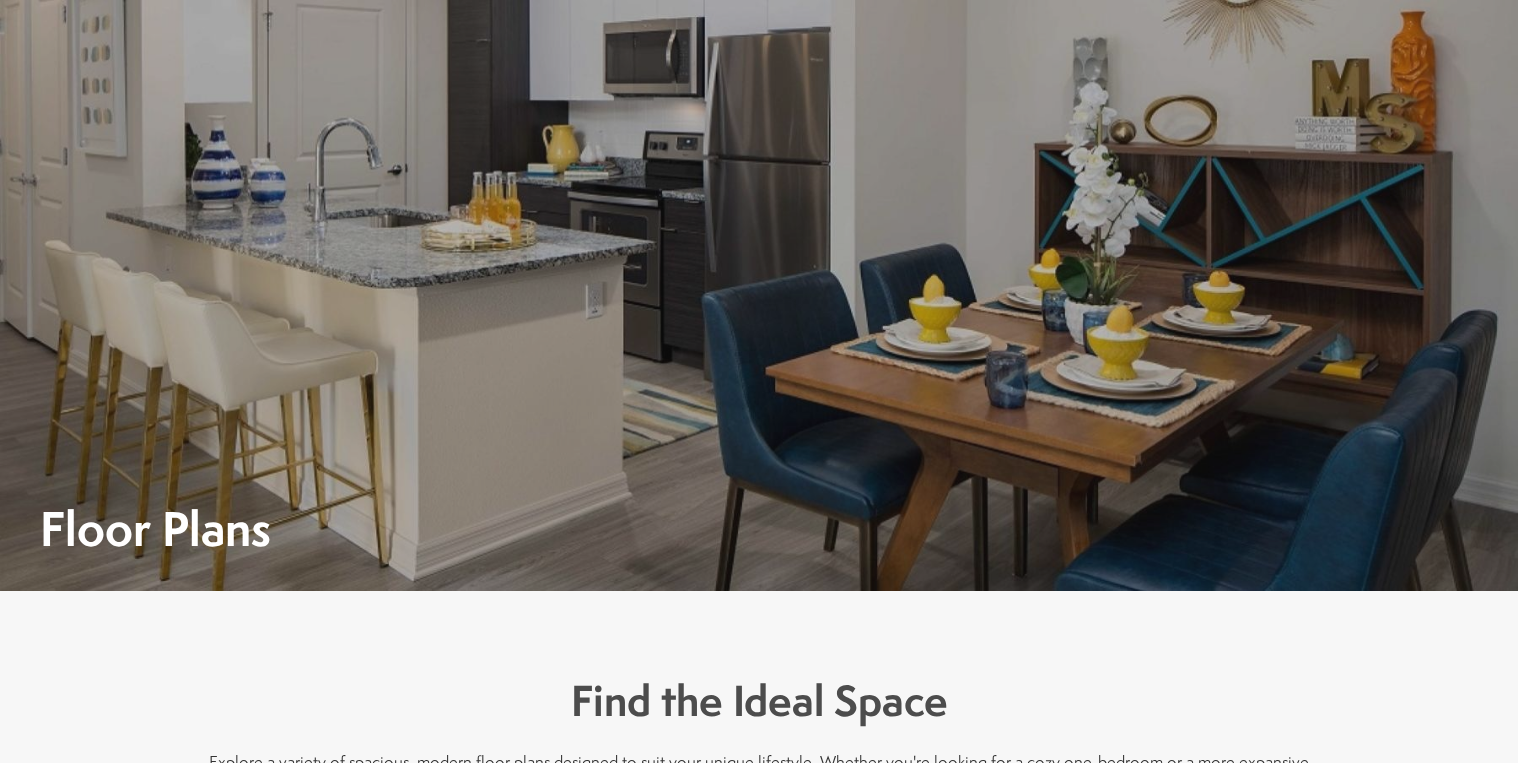 scroll, scrollTop: 0, scrollLeft: 0, axis: both 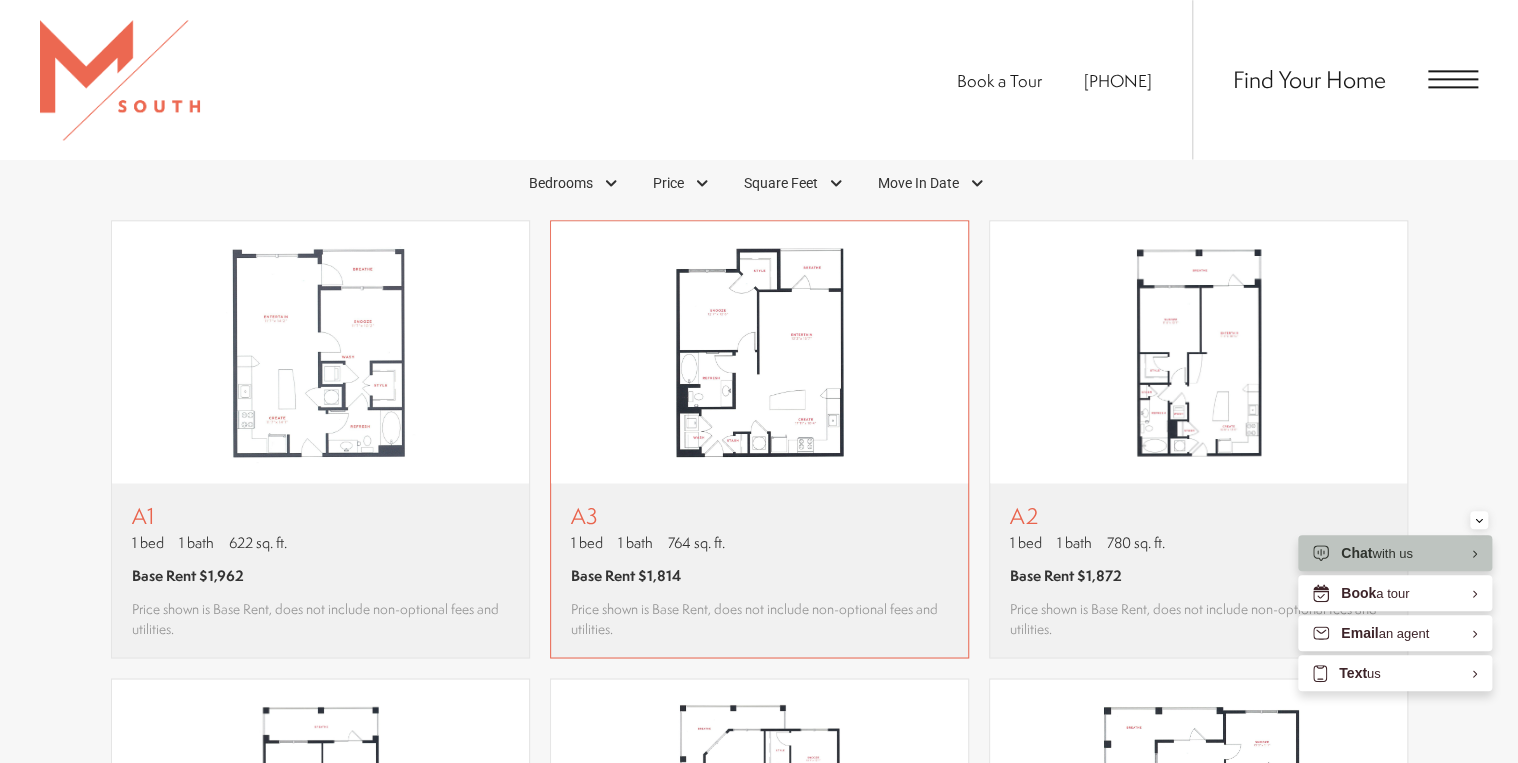 click on "A3" at bounding box center (759, 515) 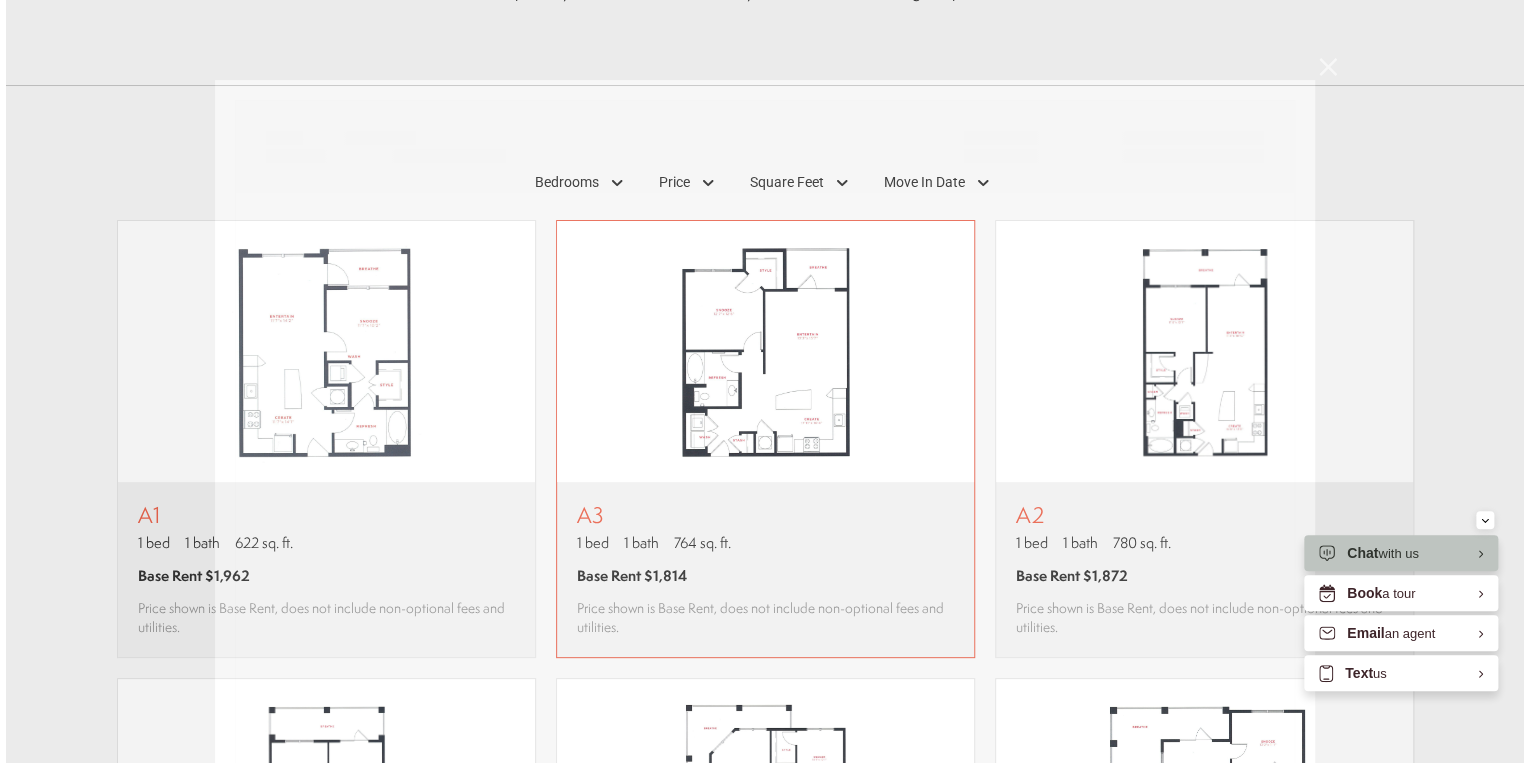 scroll, scrollTop: 0, scrollLeft: 0, axis: both 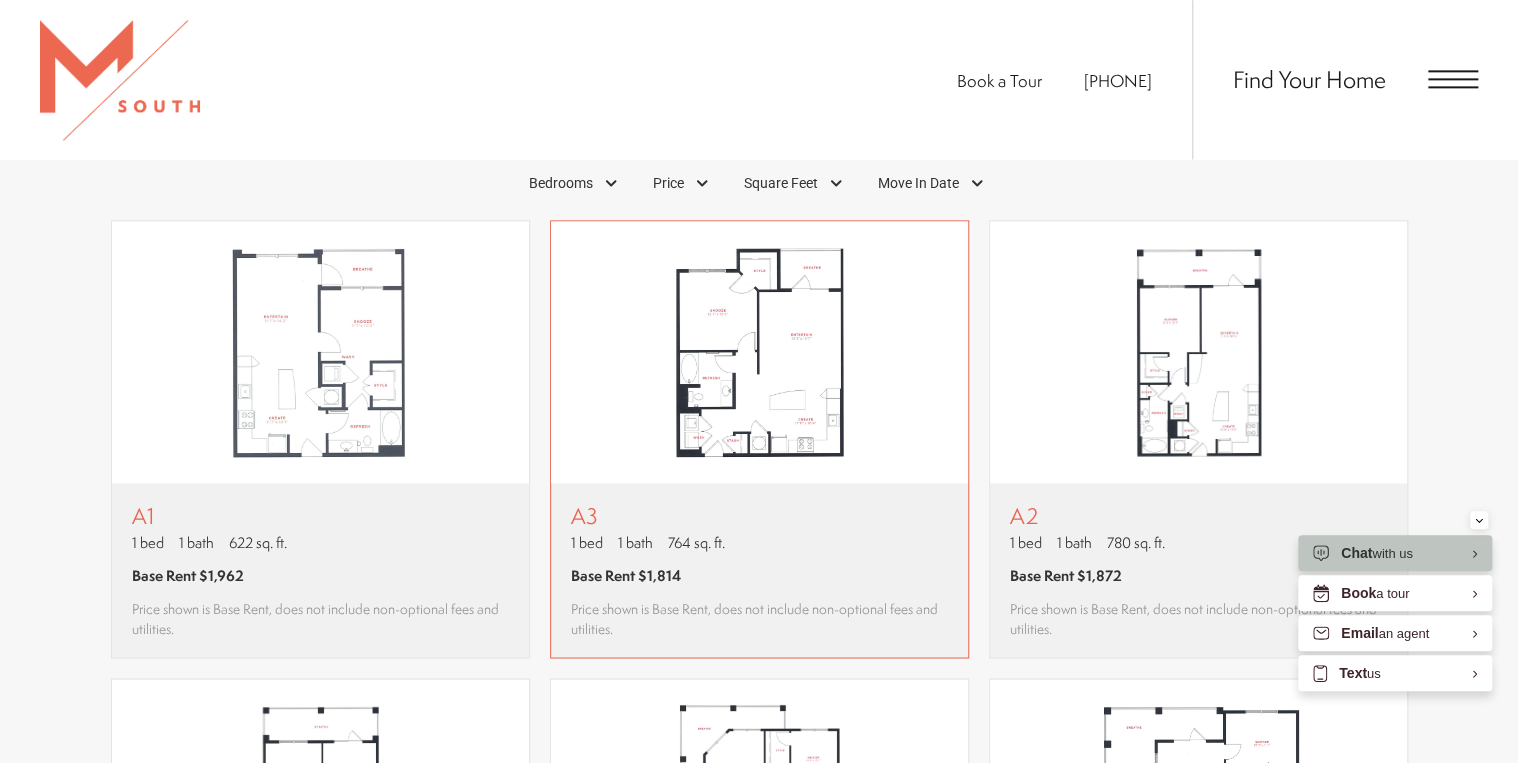 click on "Base Rent $1,814" at bounding box center [626, 575] 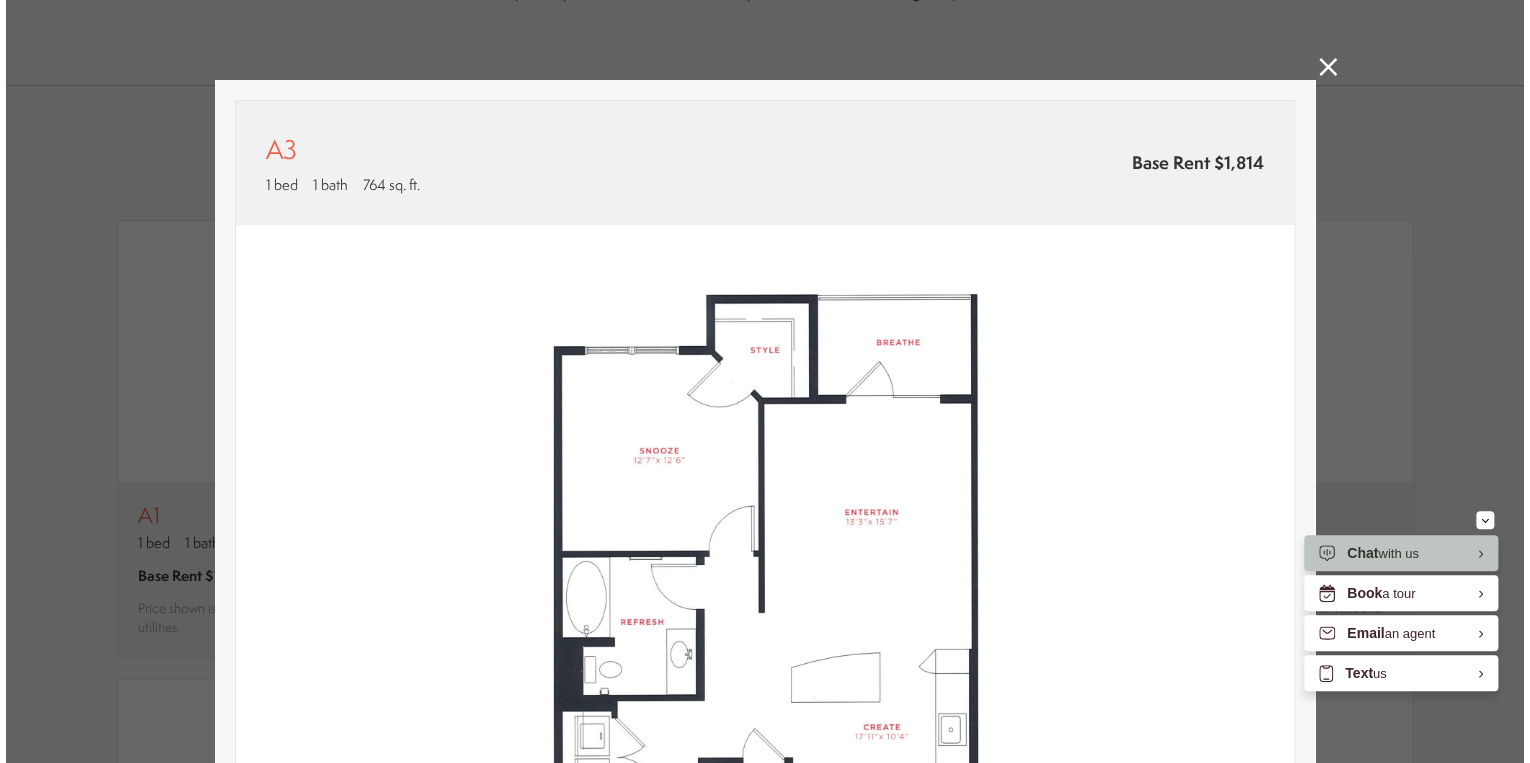 scroll, scrollTop: 0, scrollLeft: 0, axis: both 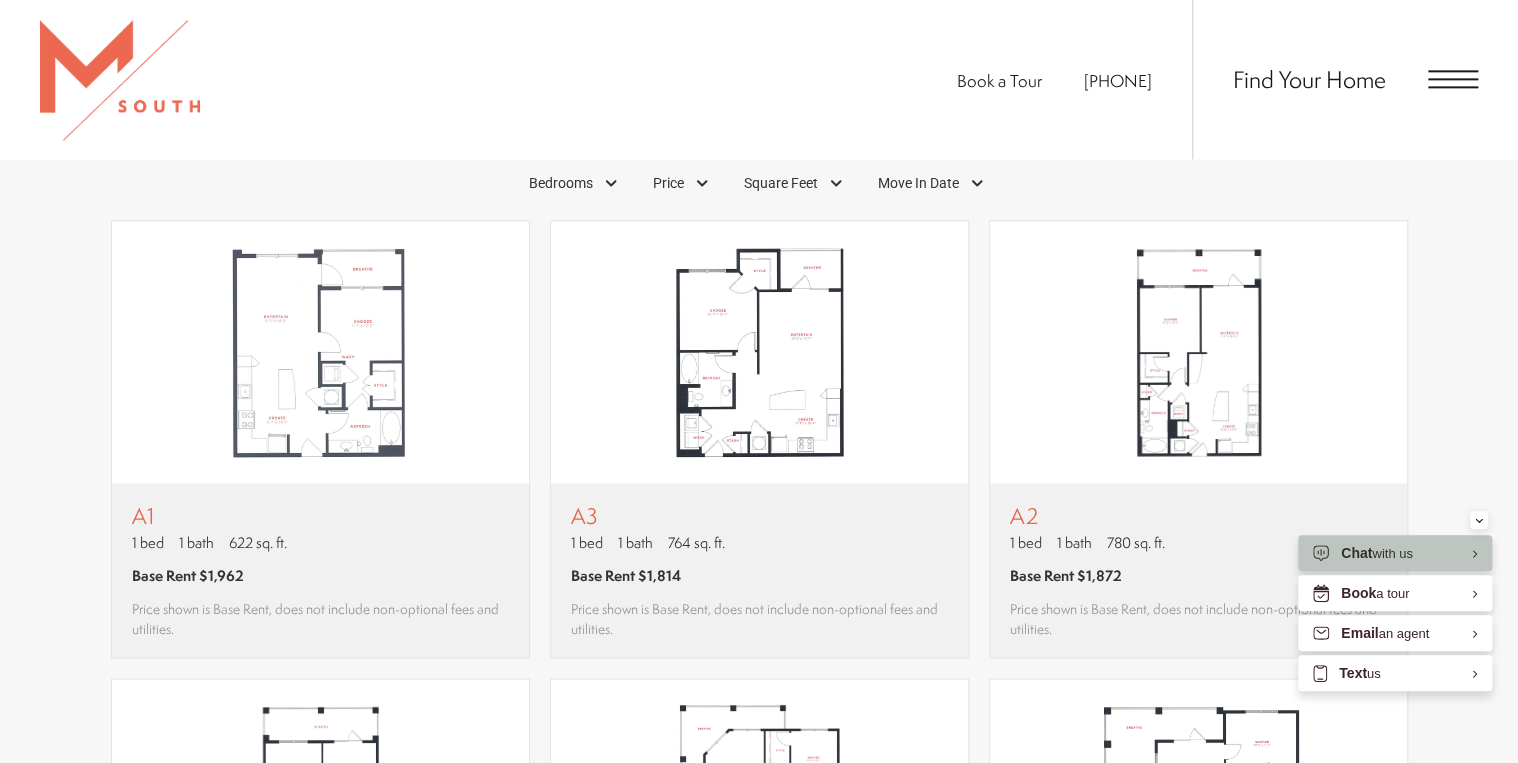 drag, startPoint x: 1527, startPoint y: 424, endPoint x: 1527, endPoint y: 449, distance: 25 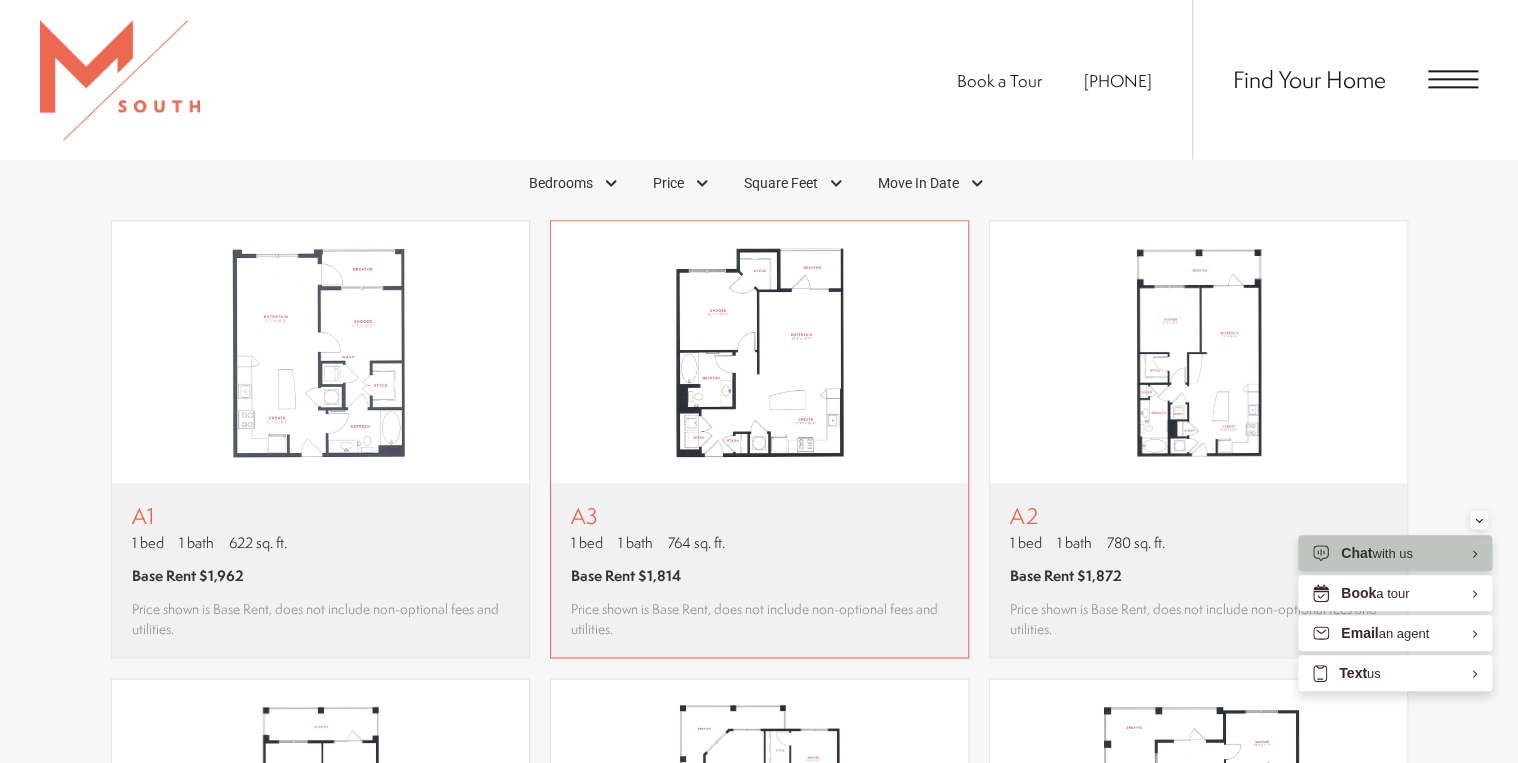 click at bounding box center (759, 352) 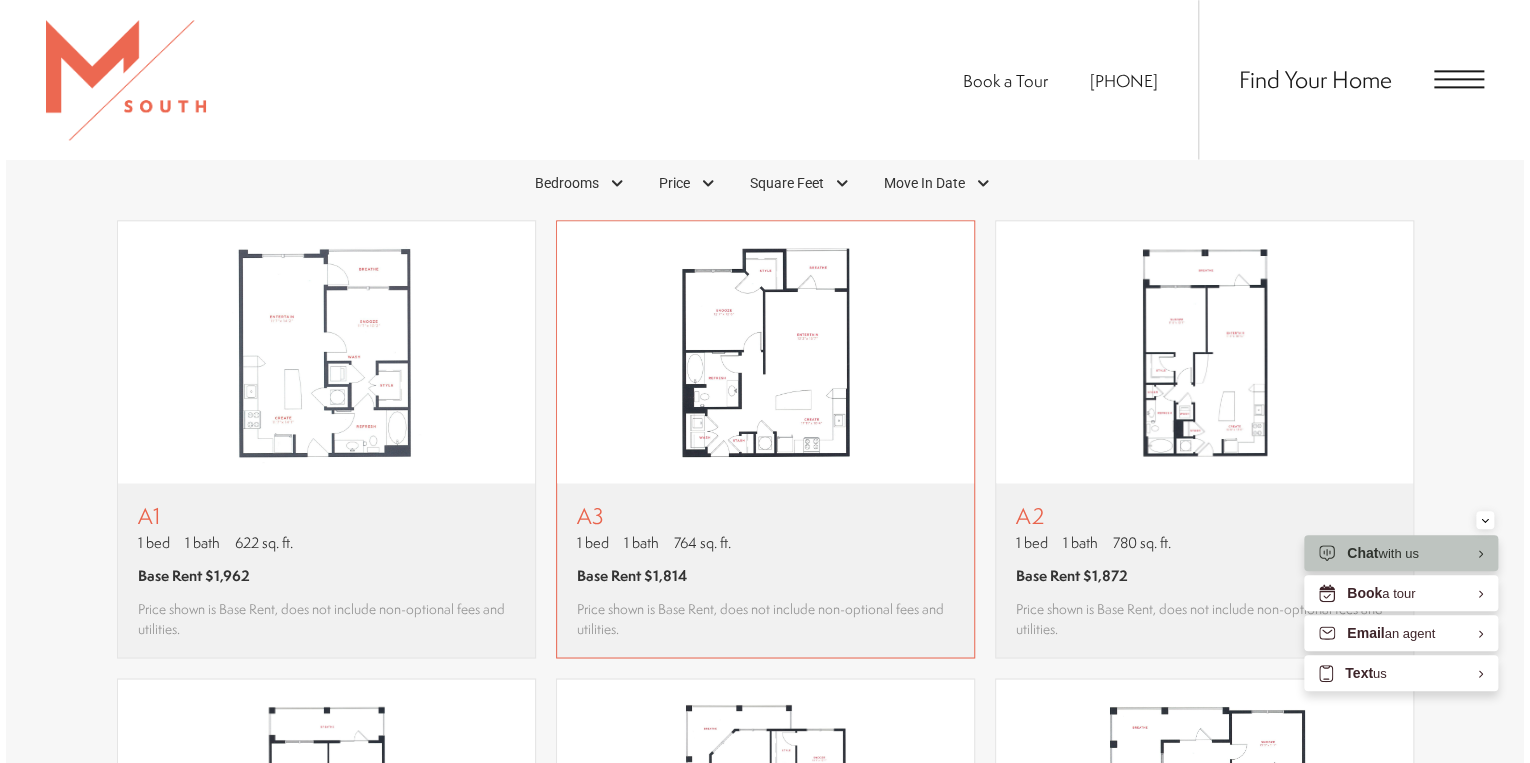 scroll, scrollTop: 0, scrollLeft: 0, axis: both 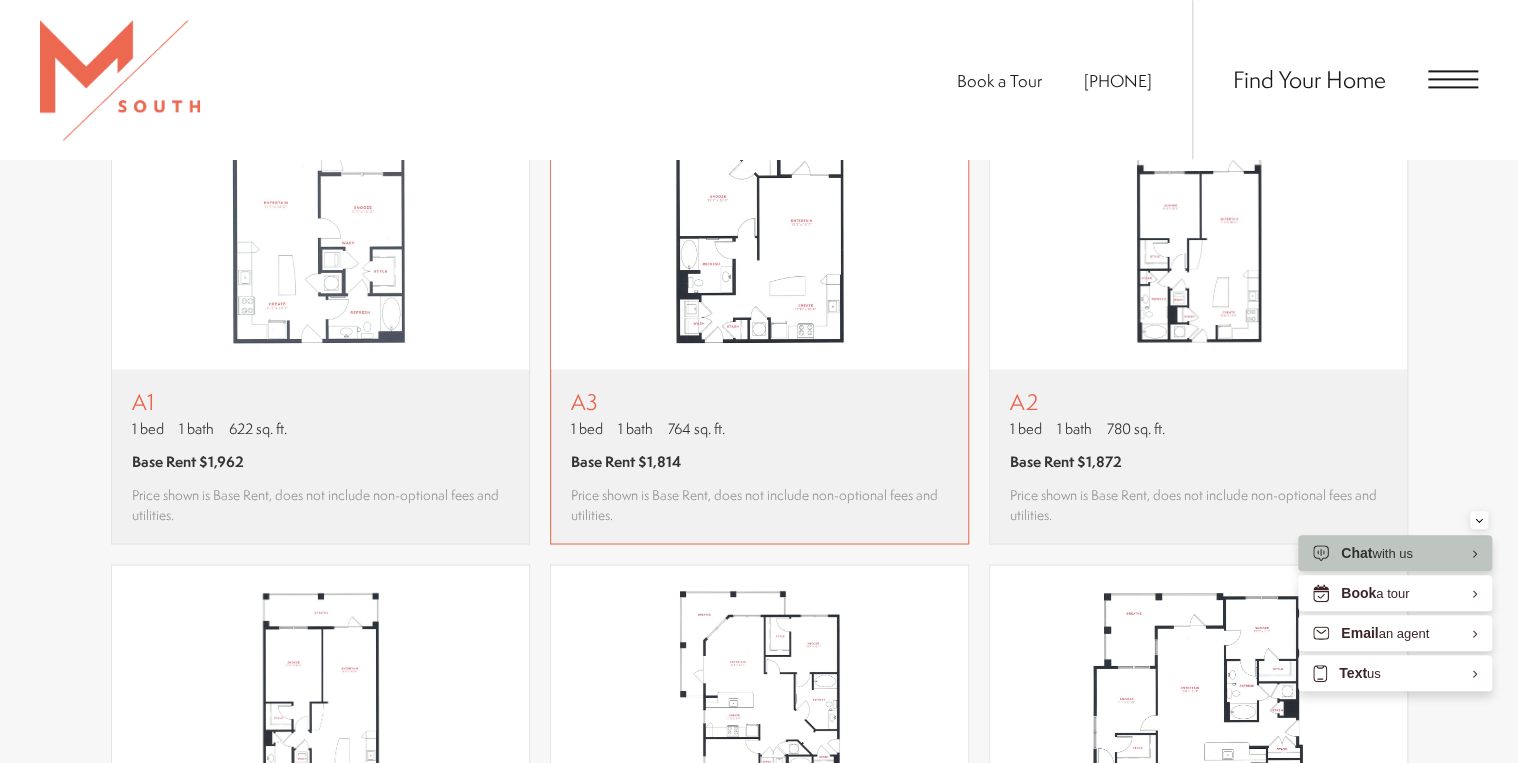 click on "A3
1 bed 1 bath 764 sq. ft.
Base Rent $1,814
Price shown is Base Rent, does not include non-optional fees and utilities." at bounding box center [759, 456] 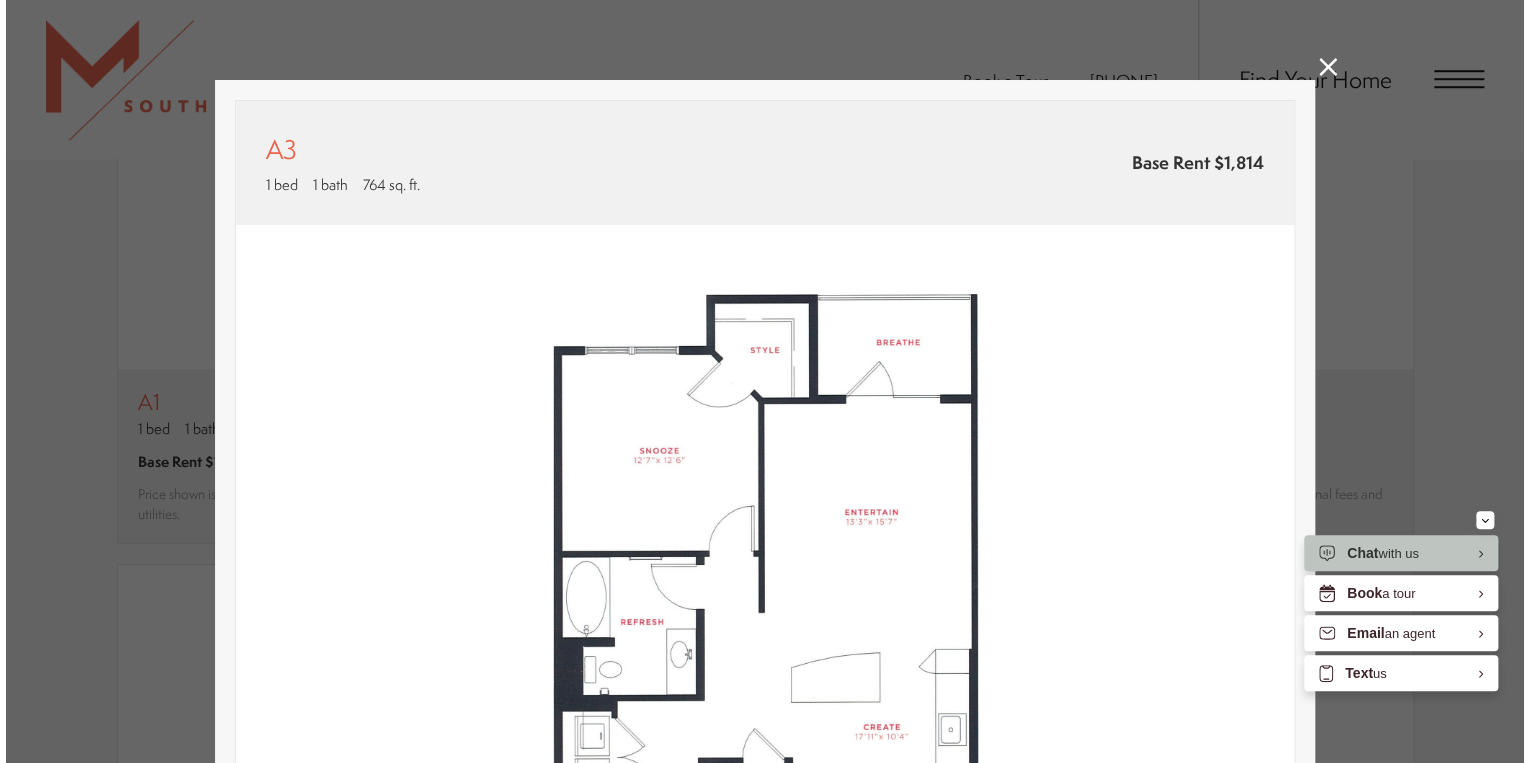 scroll, scrollTop: 0, scrollLeft: 0, axis: both 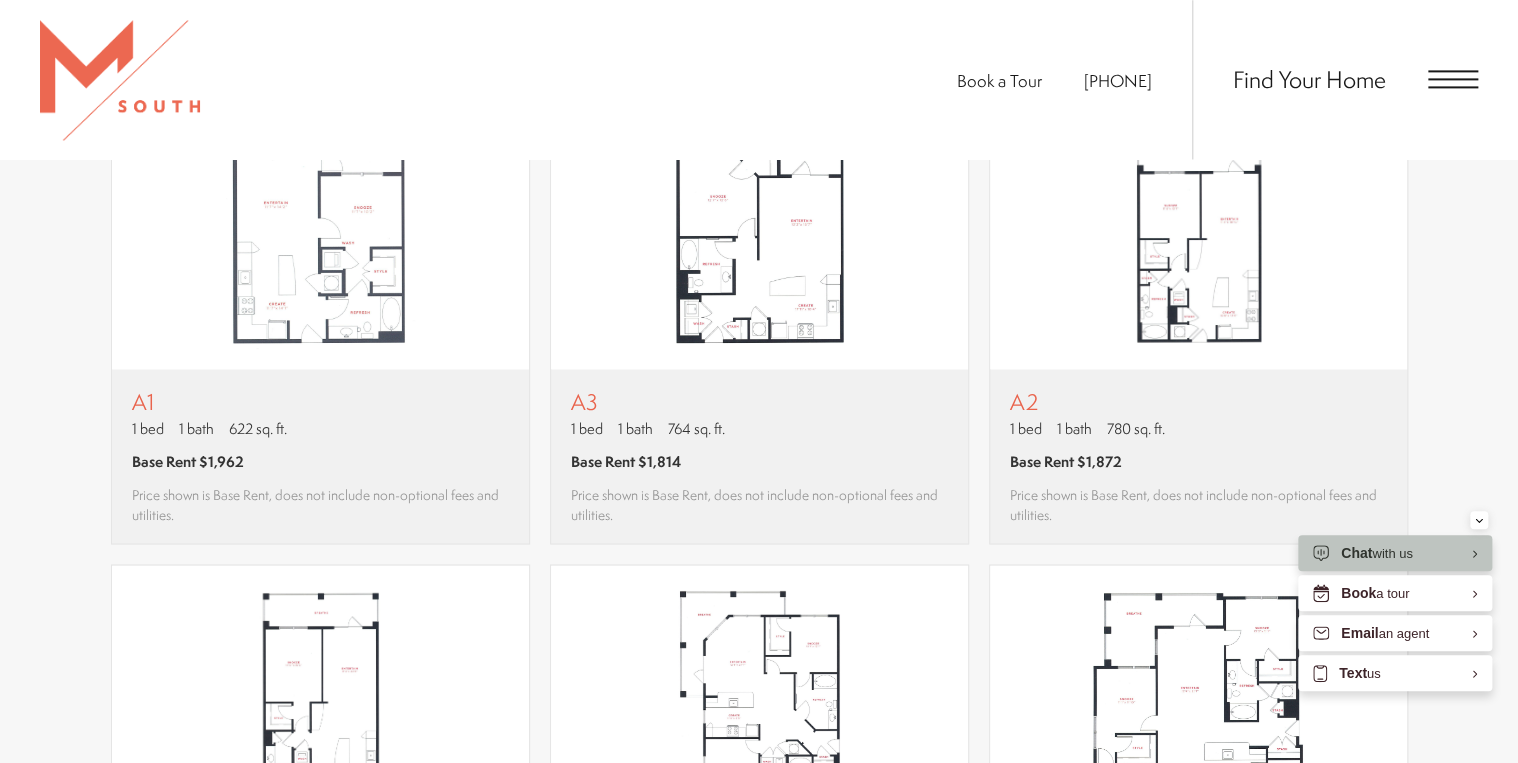 click on "Bedrooms
1 Bedroom
2 Bedroom
3 Bedroom
Clear" at bounding box center [759, 783] 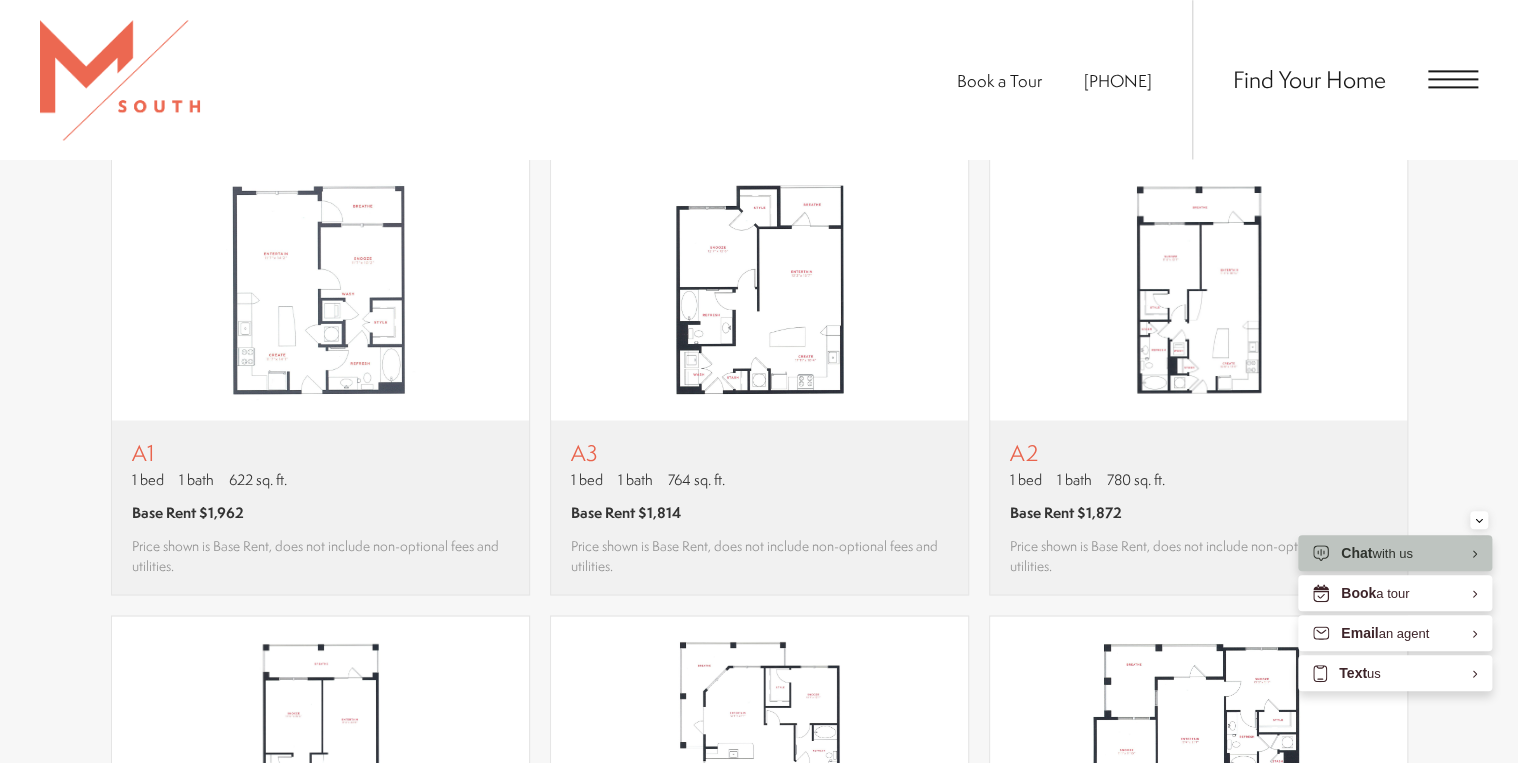 scroll, scrollTop: 1398, scrollLeft: 0, axis: vertical 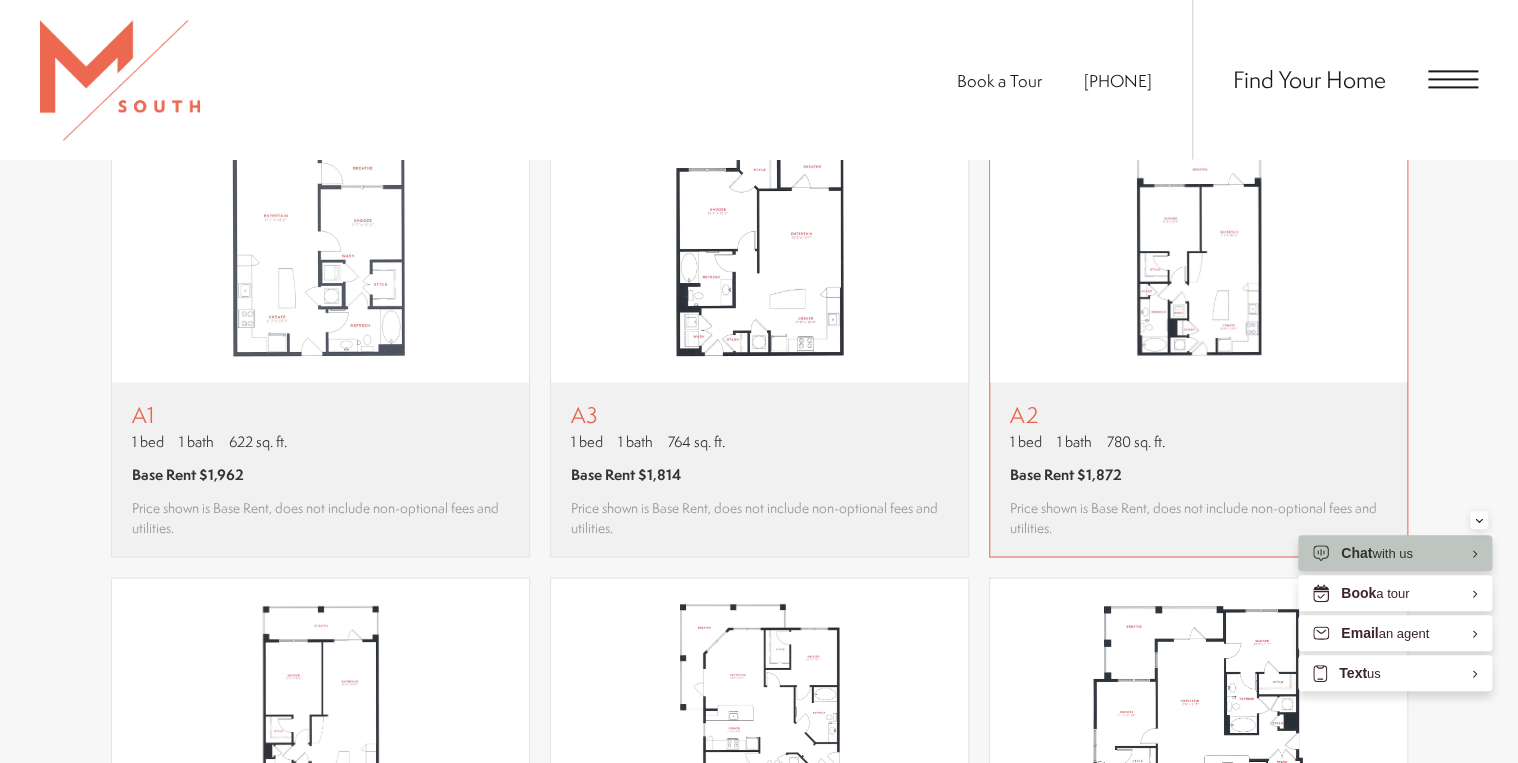 click at bounding box center (1198, 251) 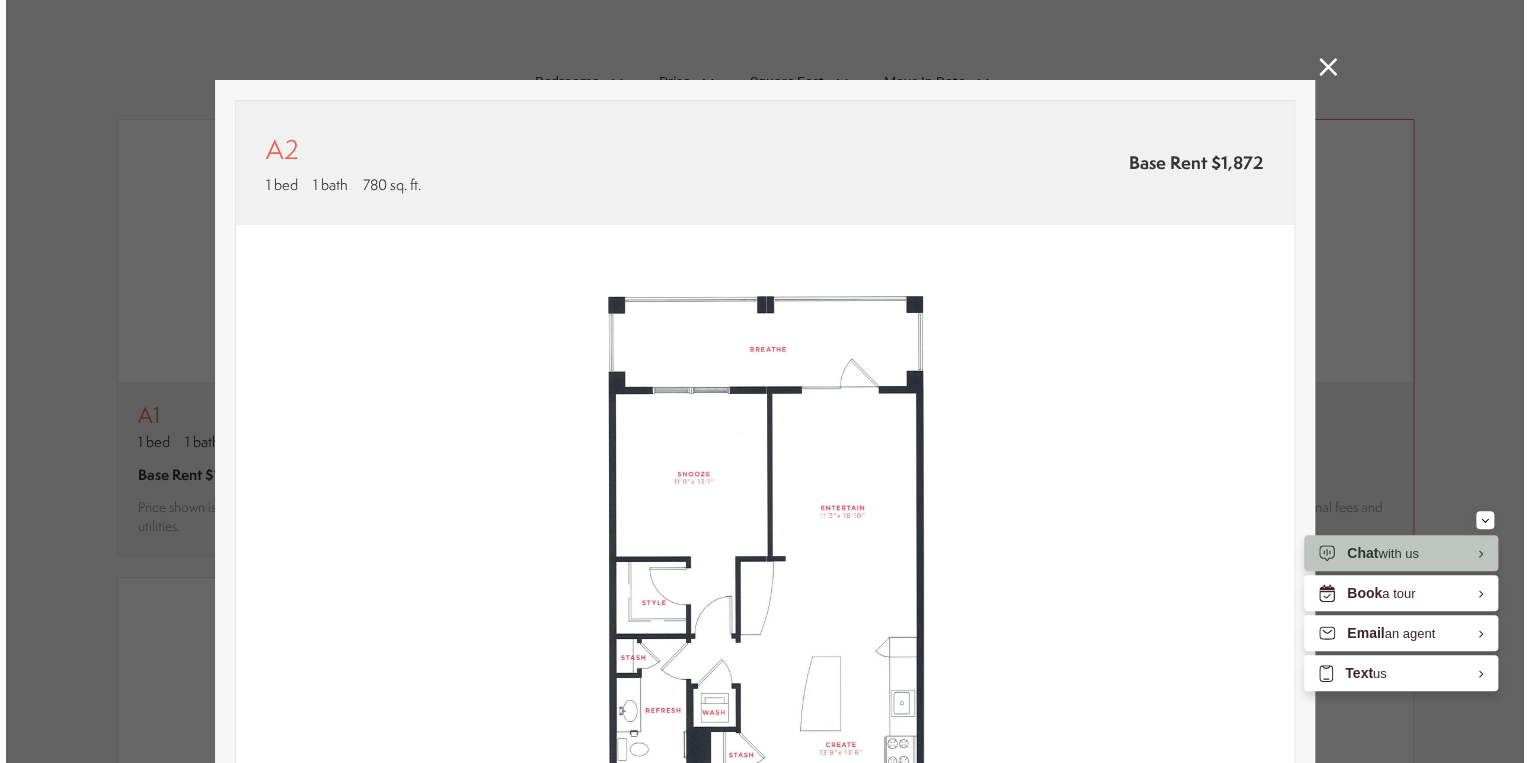 scroll, scrollTop: 0, scrollLeft: 0, axis: both 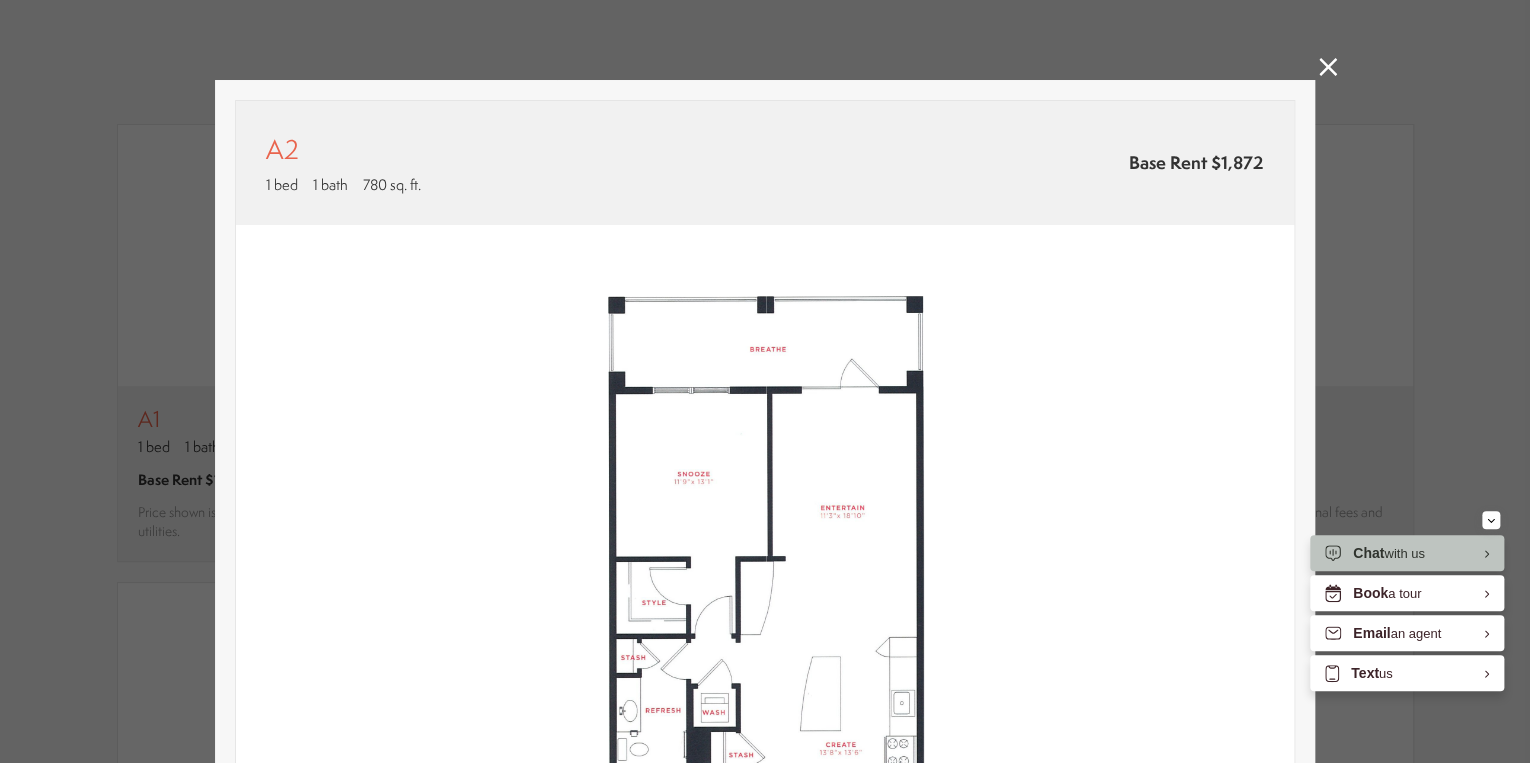 click at bounding box center [765, 557] 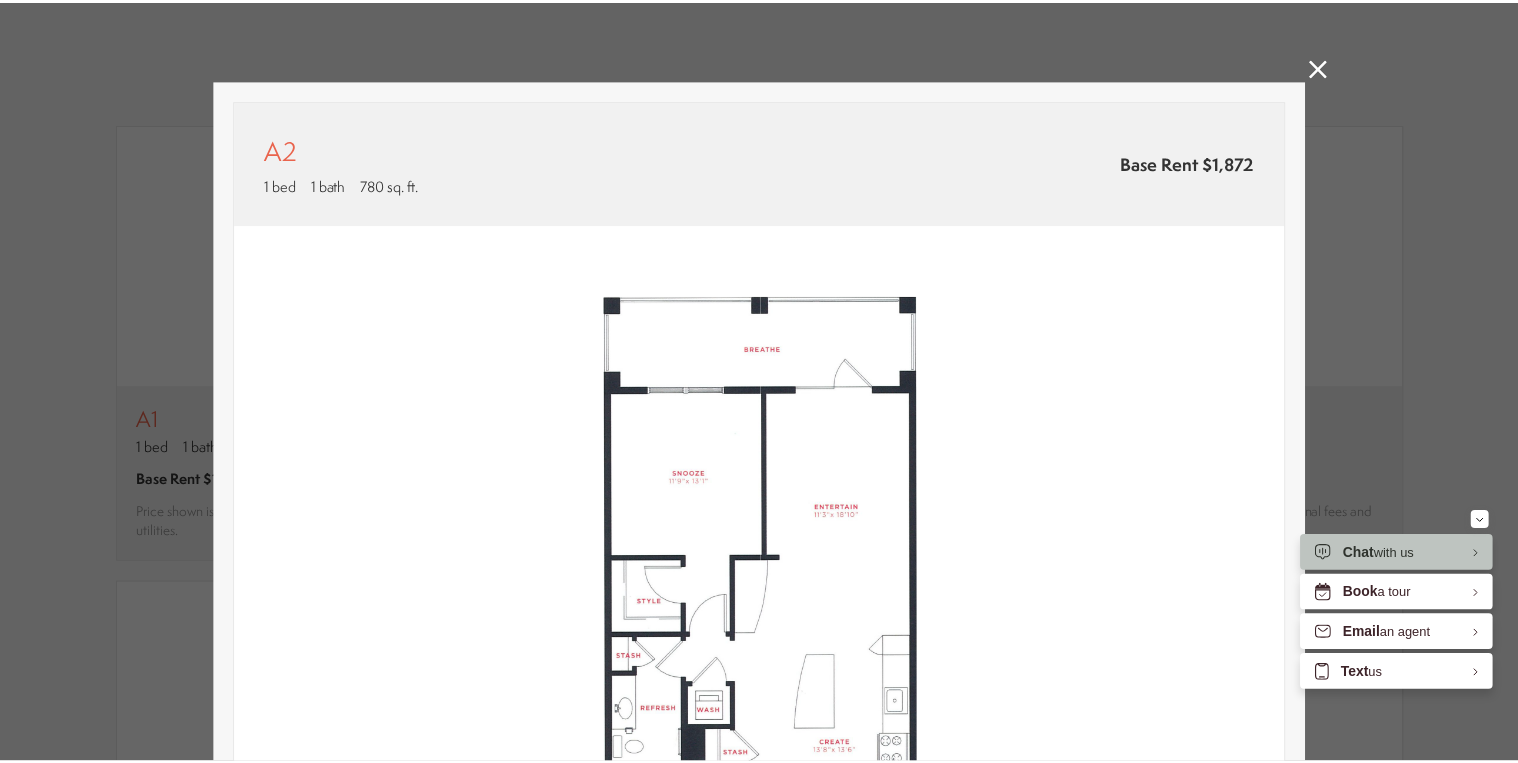 scroll, scrollTop: 1398, scrollLeft: 0, axis: vertical 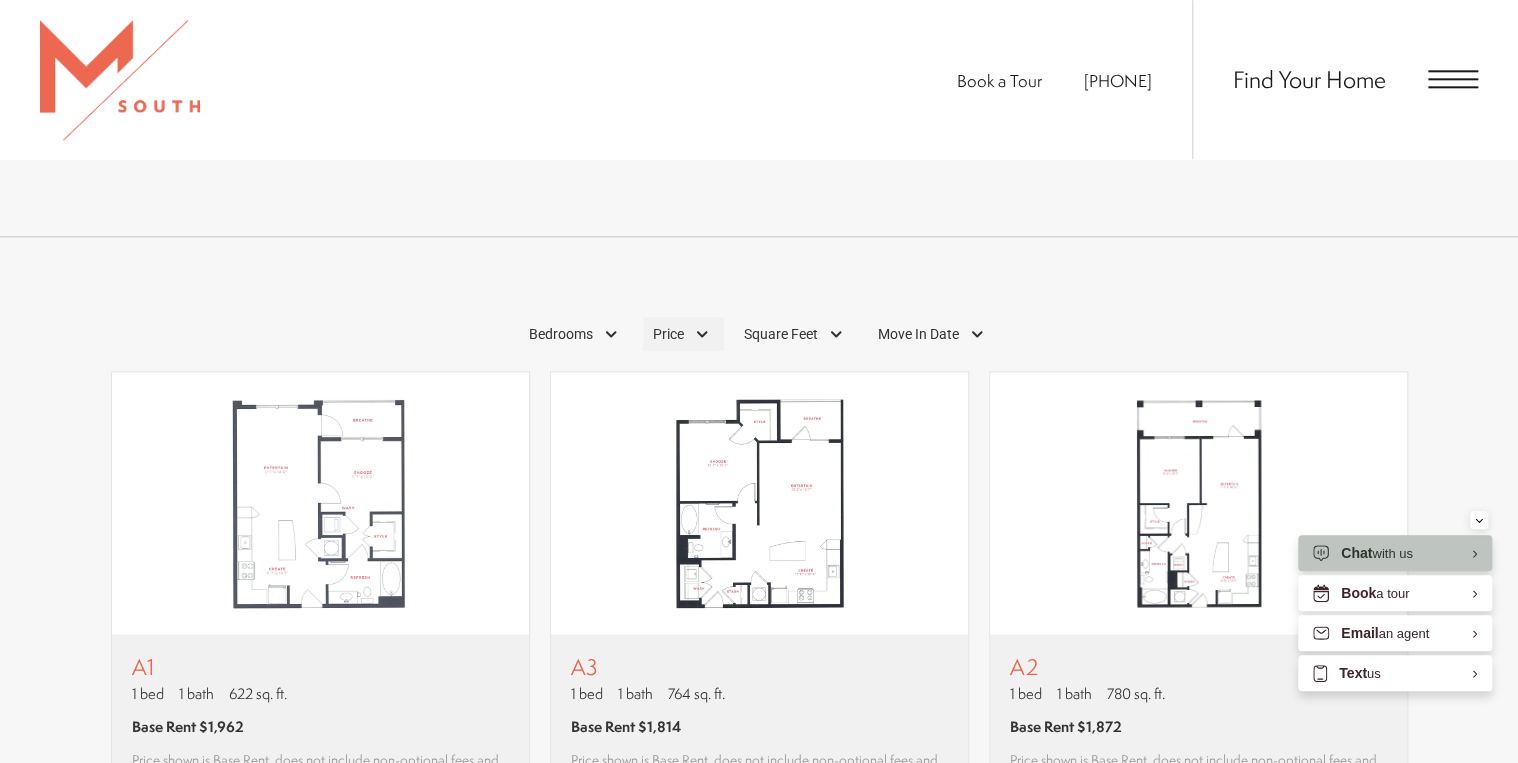 click on "Price" at bounding box center [683, 334] 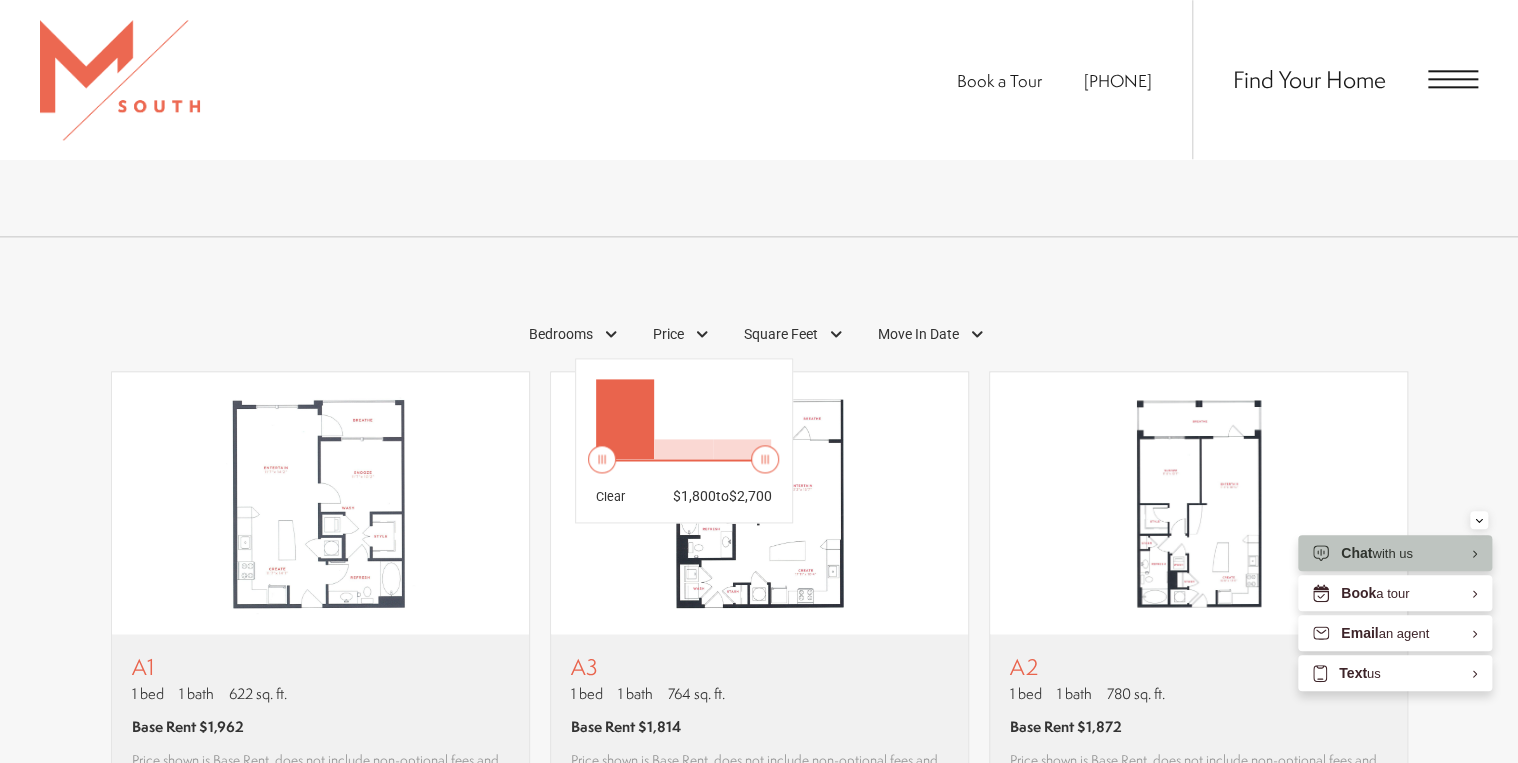 click at bounding box center [1453, 79] 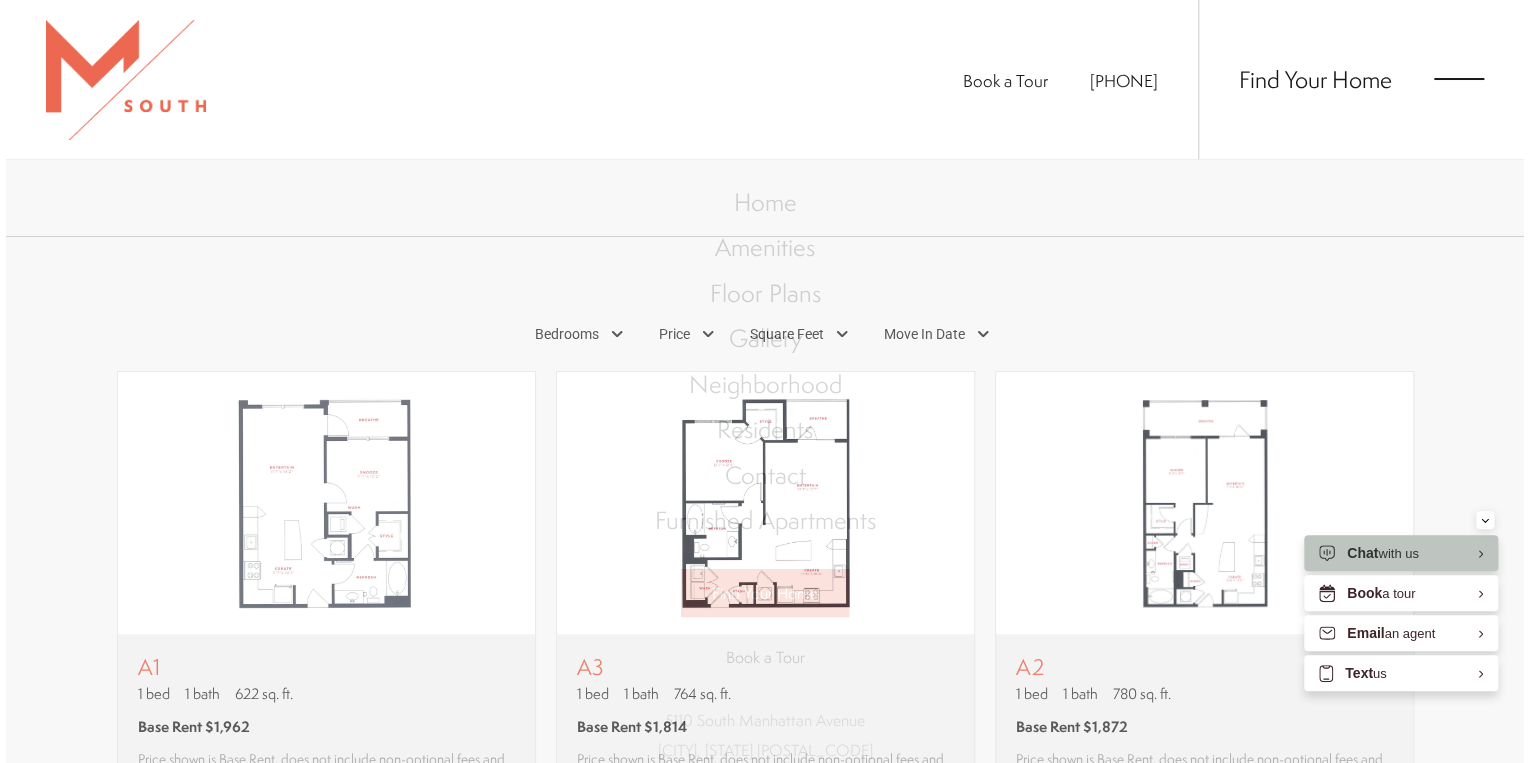 scroll, scrollTop: 0, scrollLeft: 0, axis: both 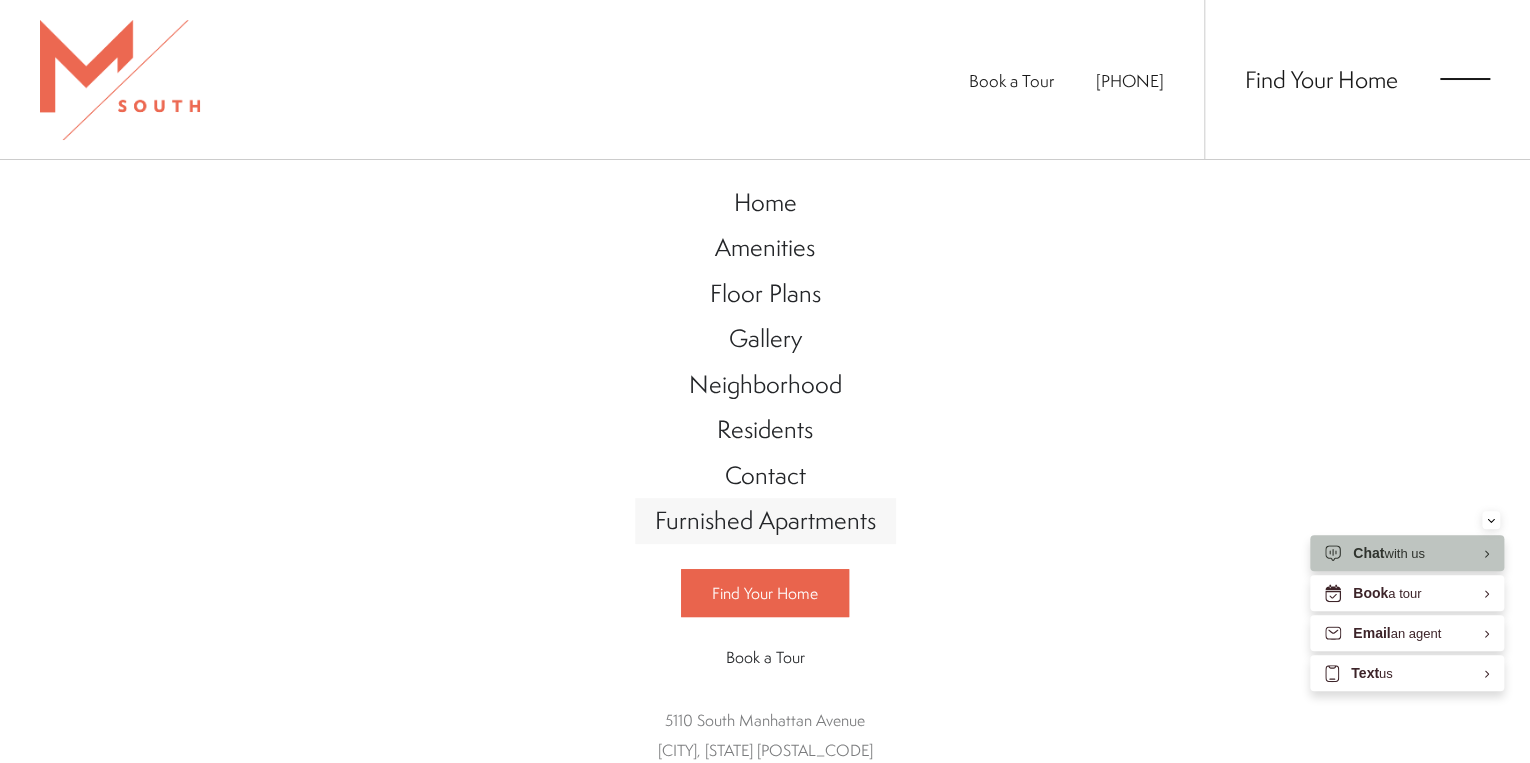 click on "Furnished Apartments" at bounding box center (765, 520) 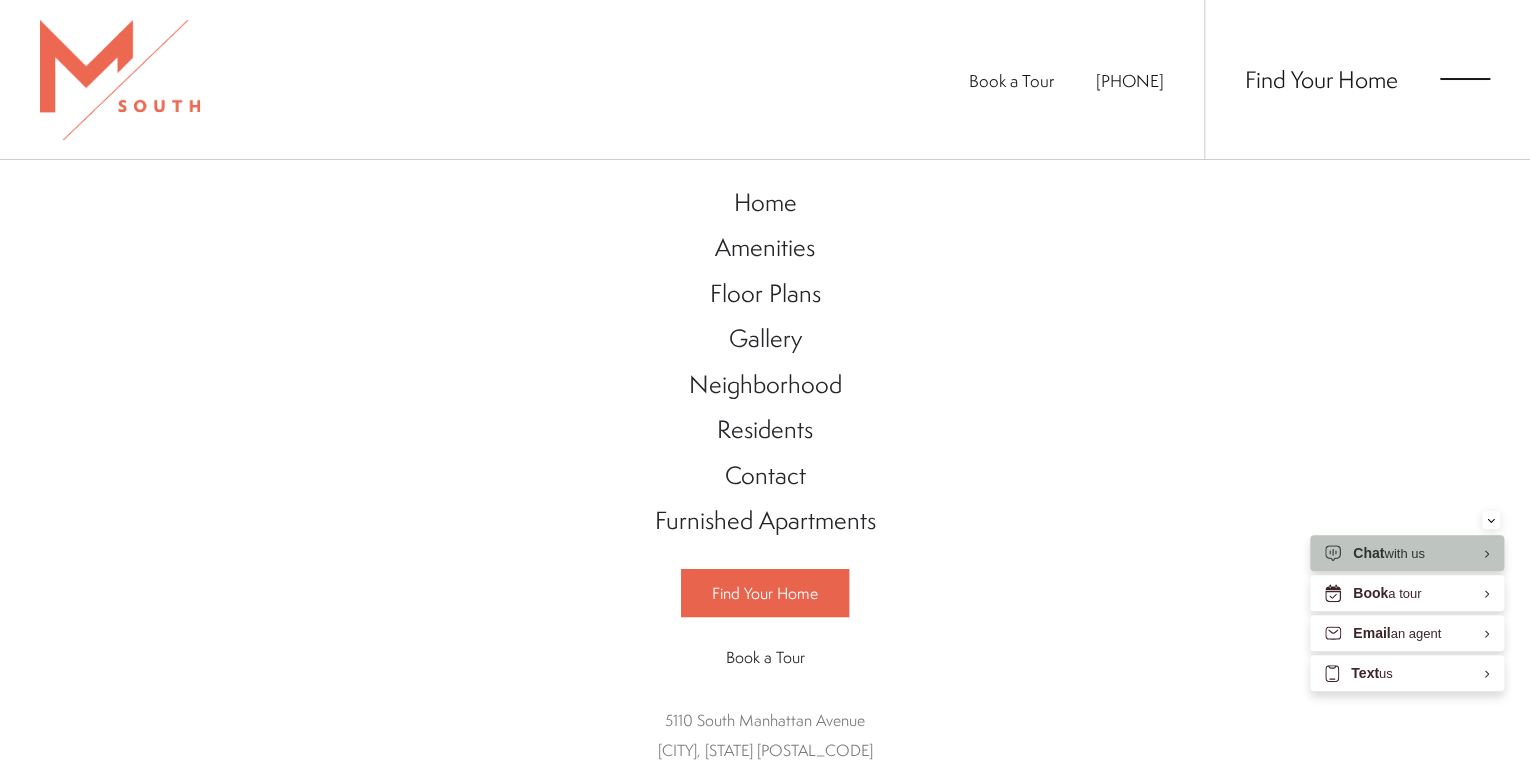 scroll, scrollTop: 16, scrollLeft: 0, axis: vertical 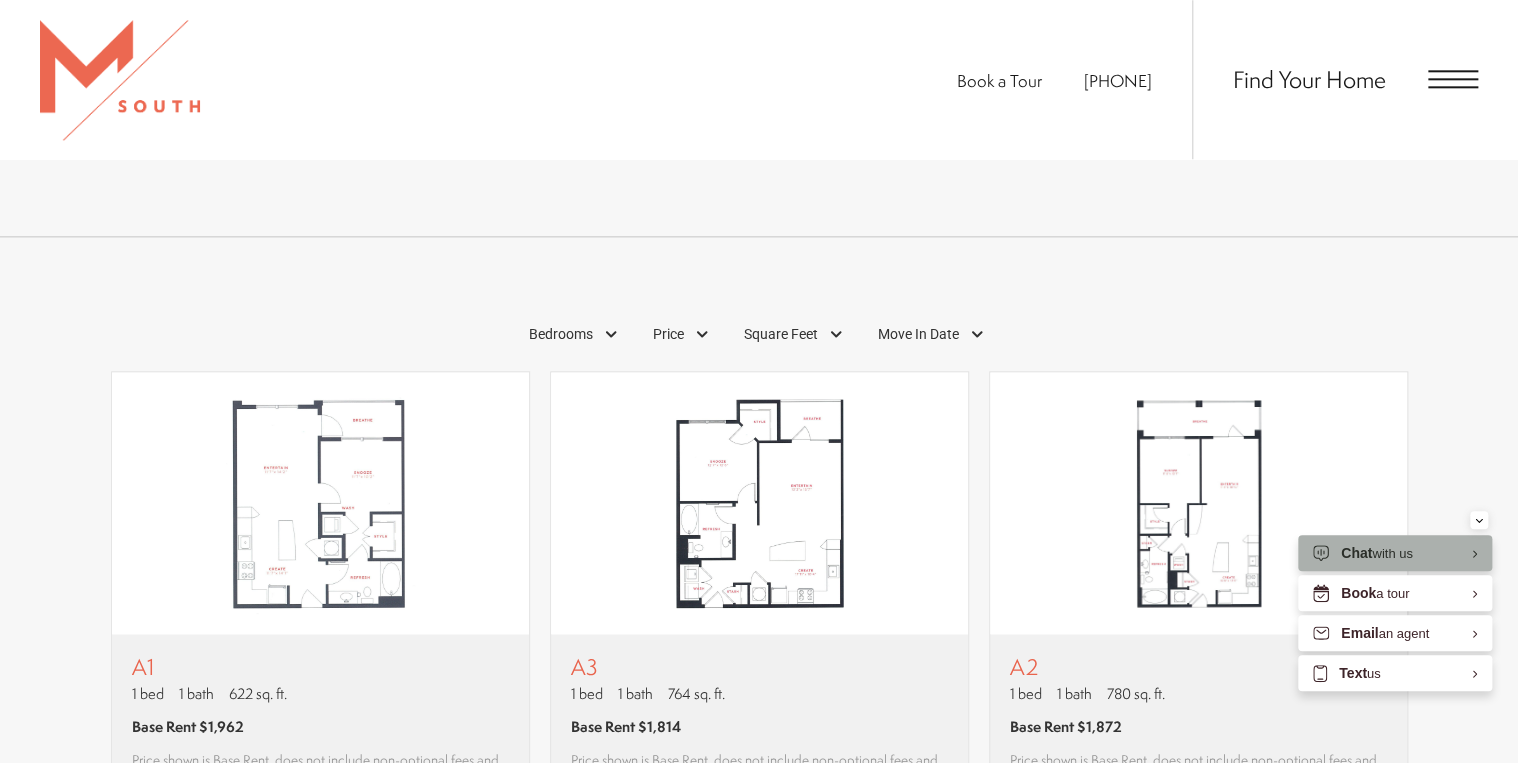 click on "Chat  with us" at bounding box center (1377, 553) 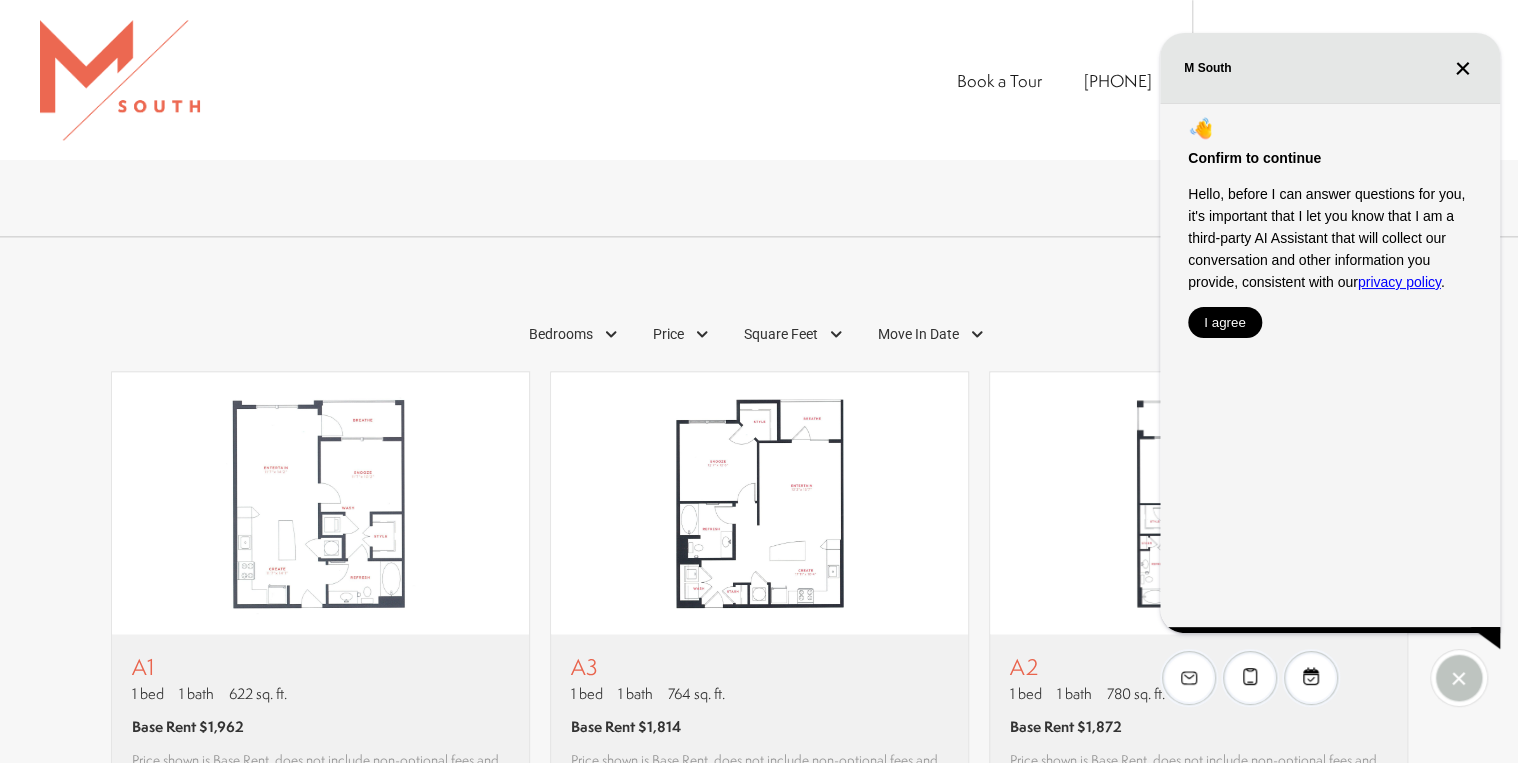 click on "I agree" at bounding box center (1225, 322) 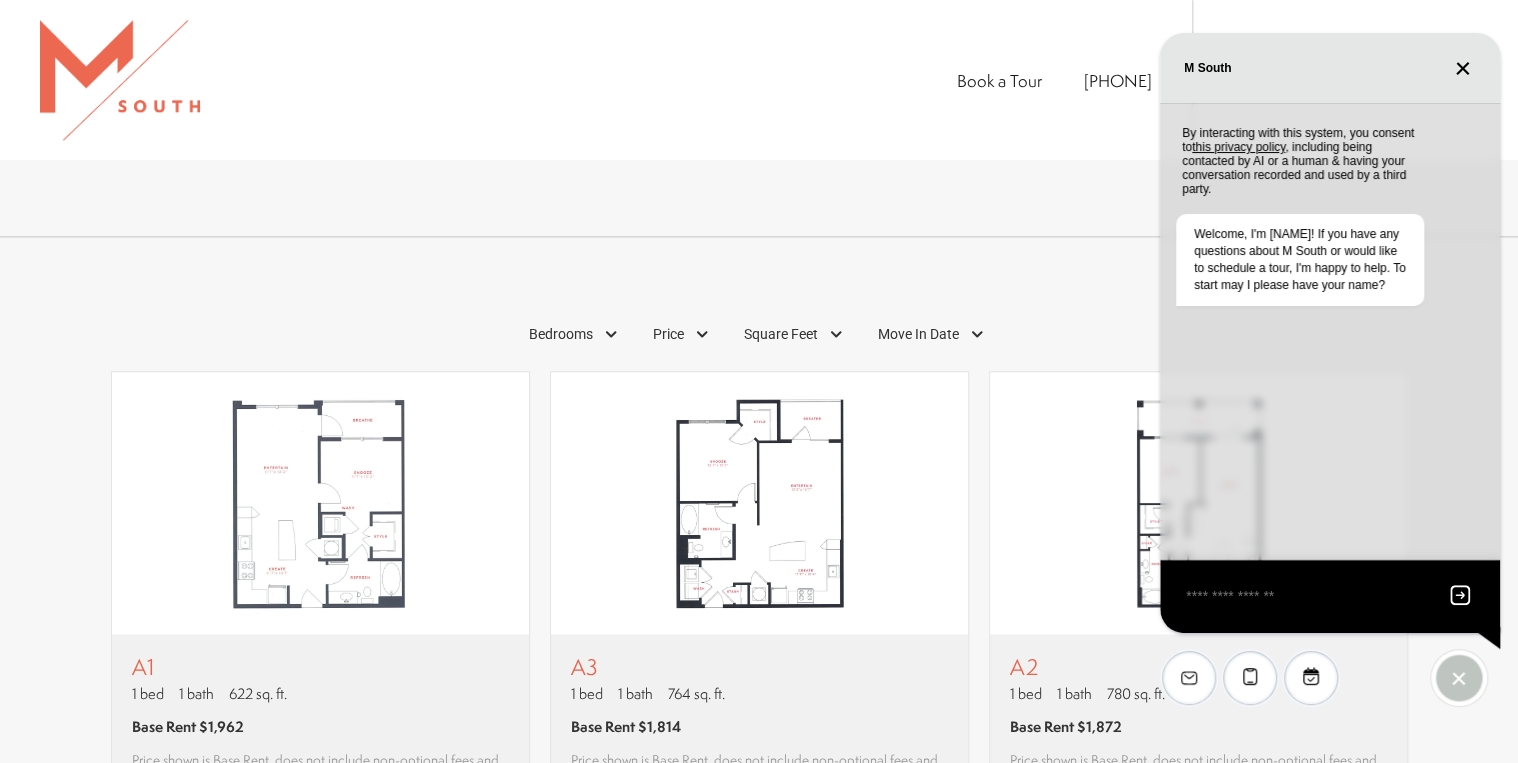 click at bounding box center [1306, 596] 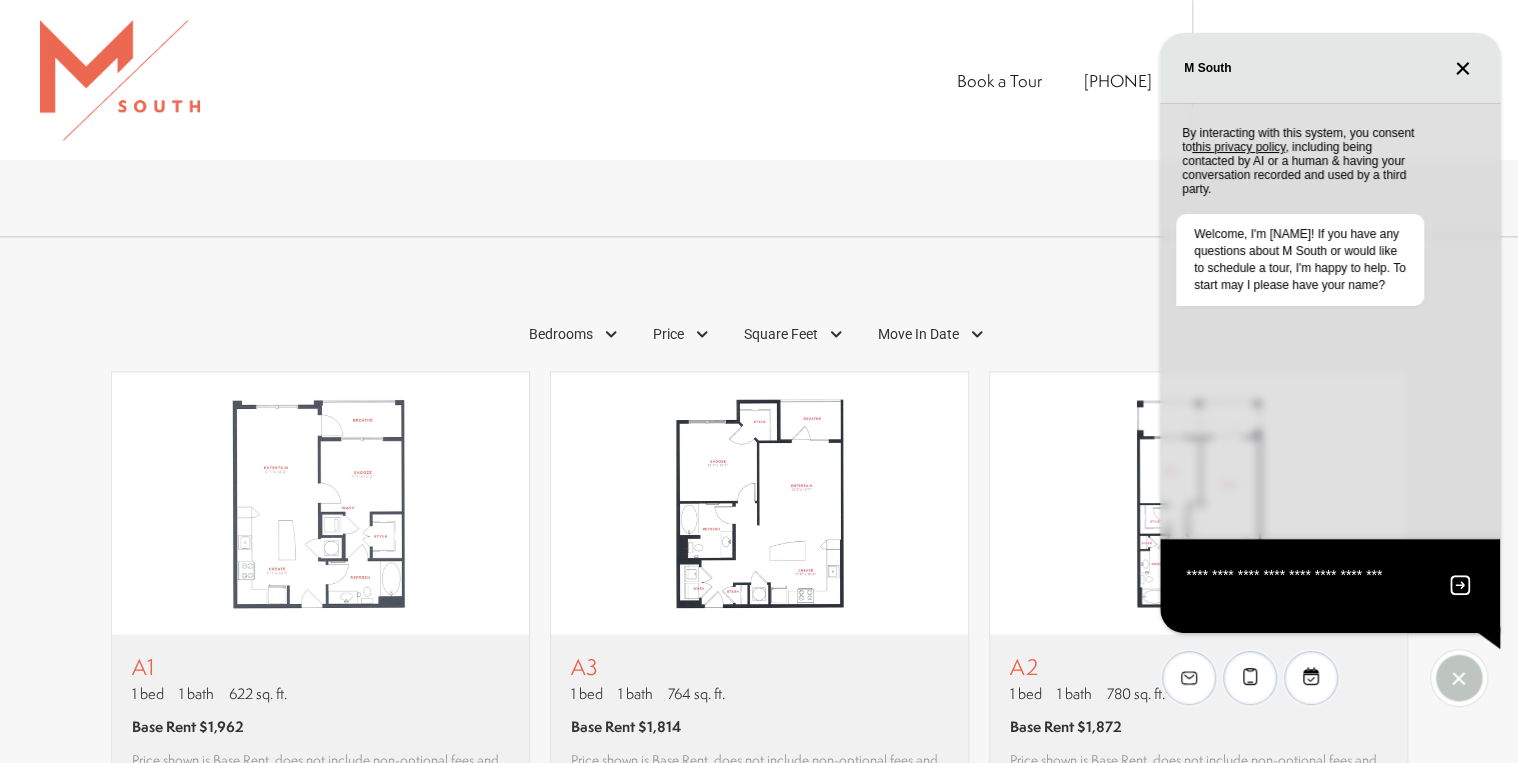 type on "**********" 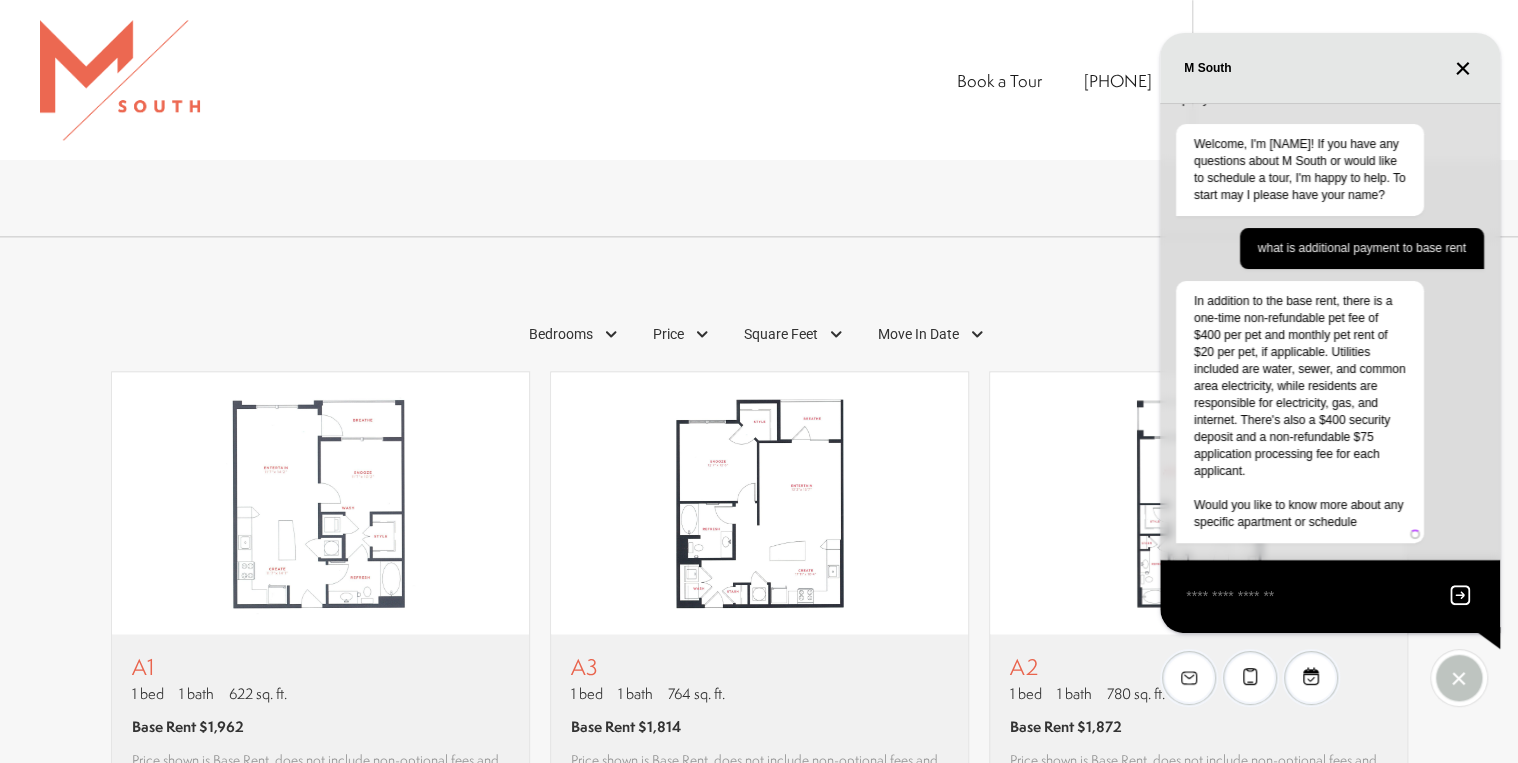 scroll, scrollTop: 140, scrollLeft: 0, axis: vertical 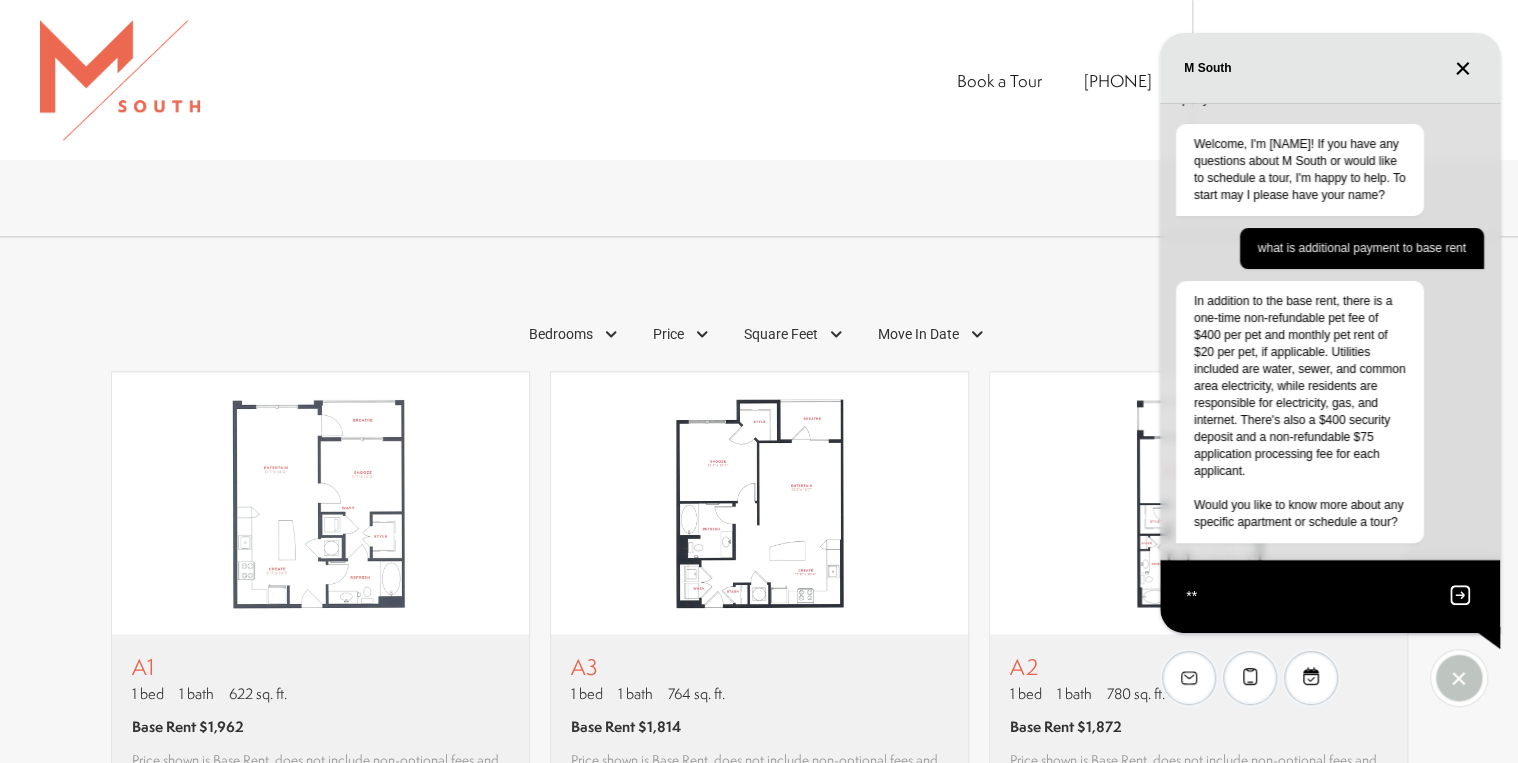type on "*" 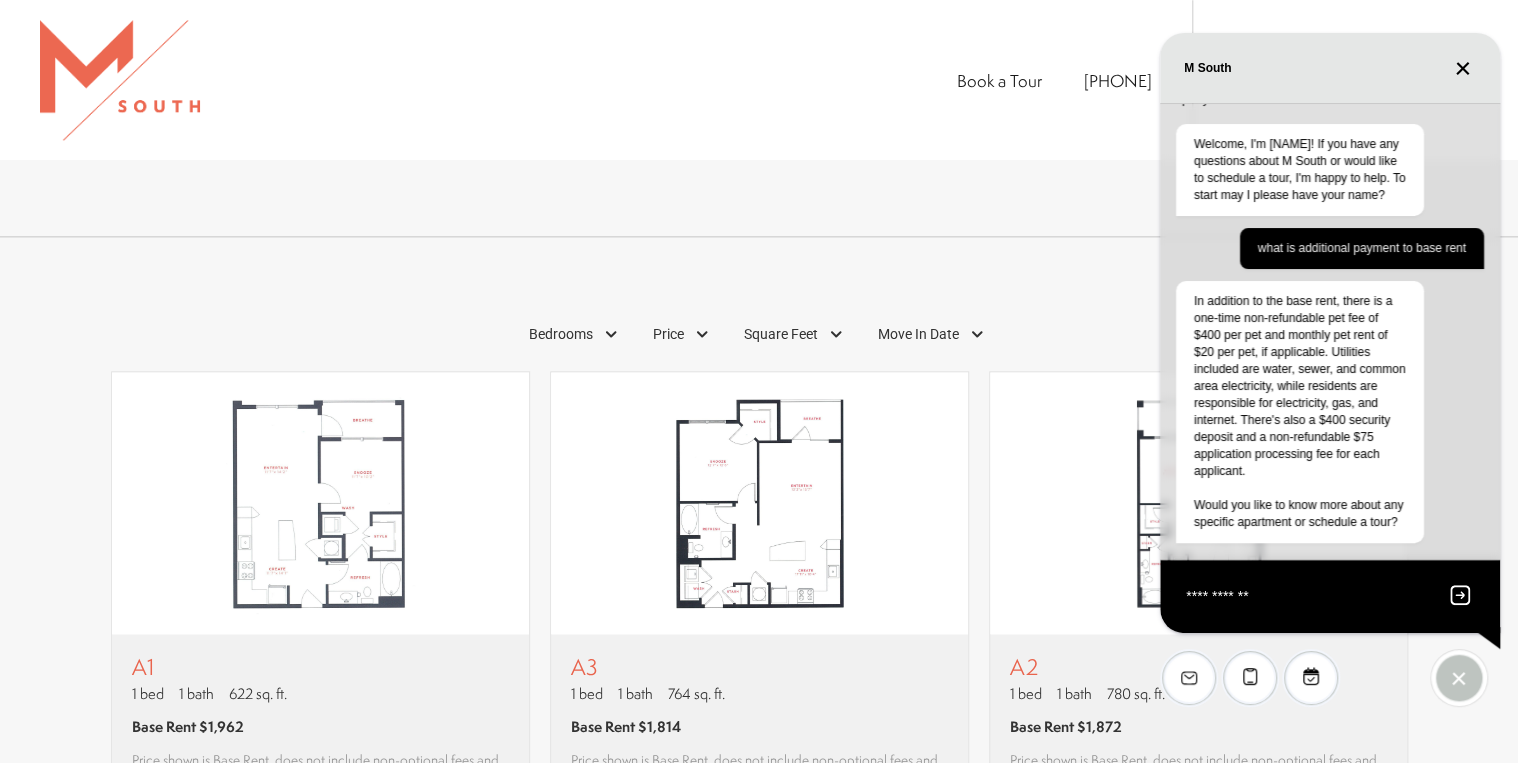 type on "**********" 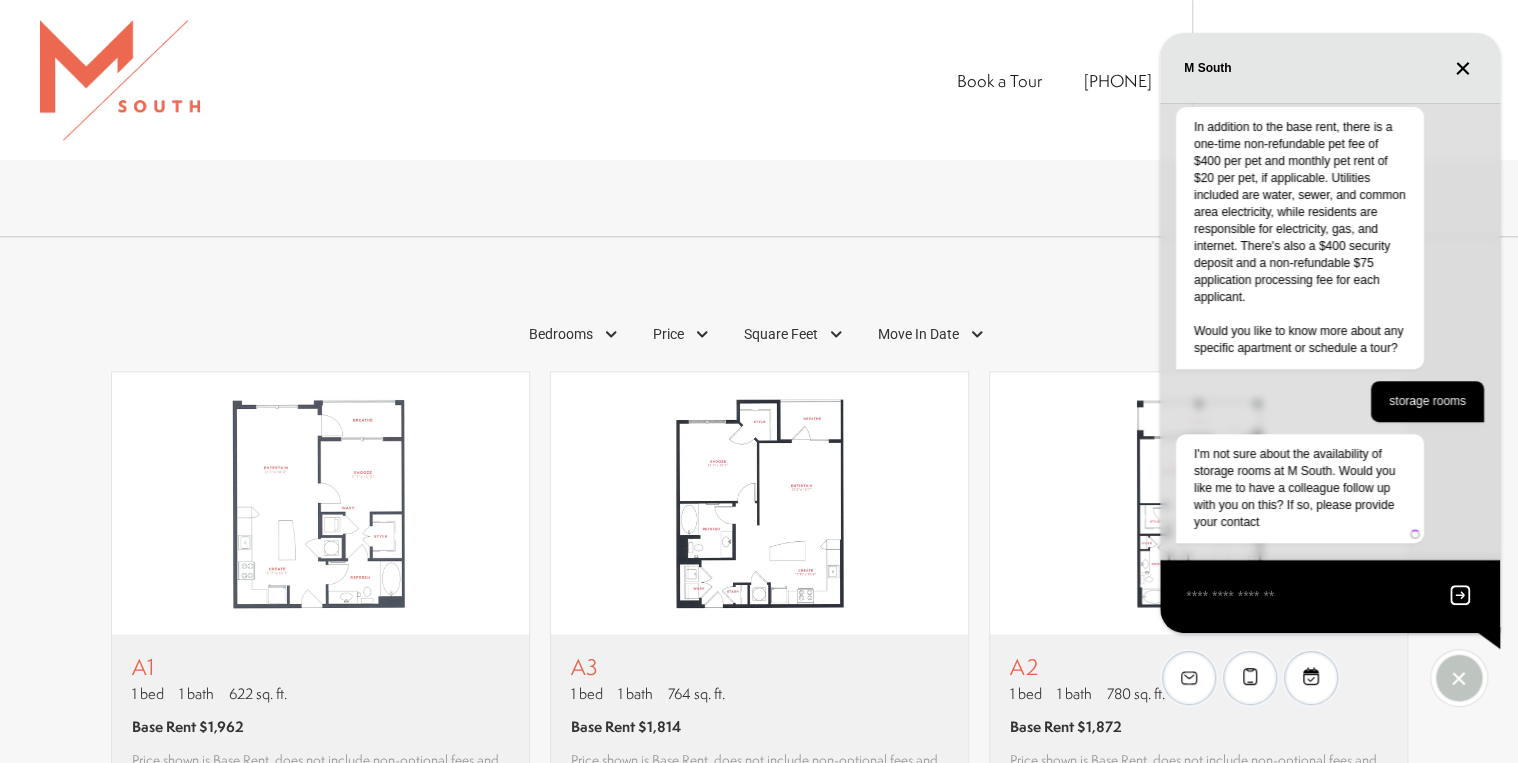 scroll, scrollTop: 330, scrollLeft: 0, axis: vertical 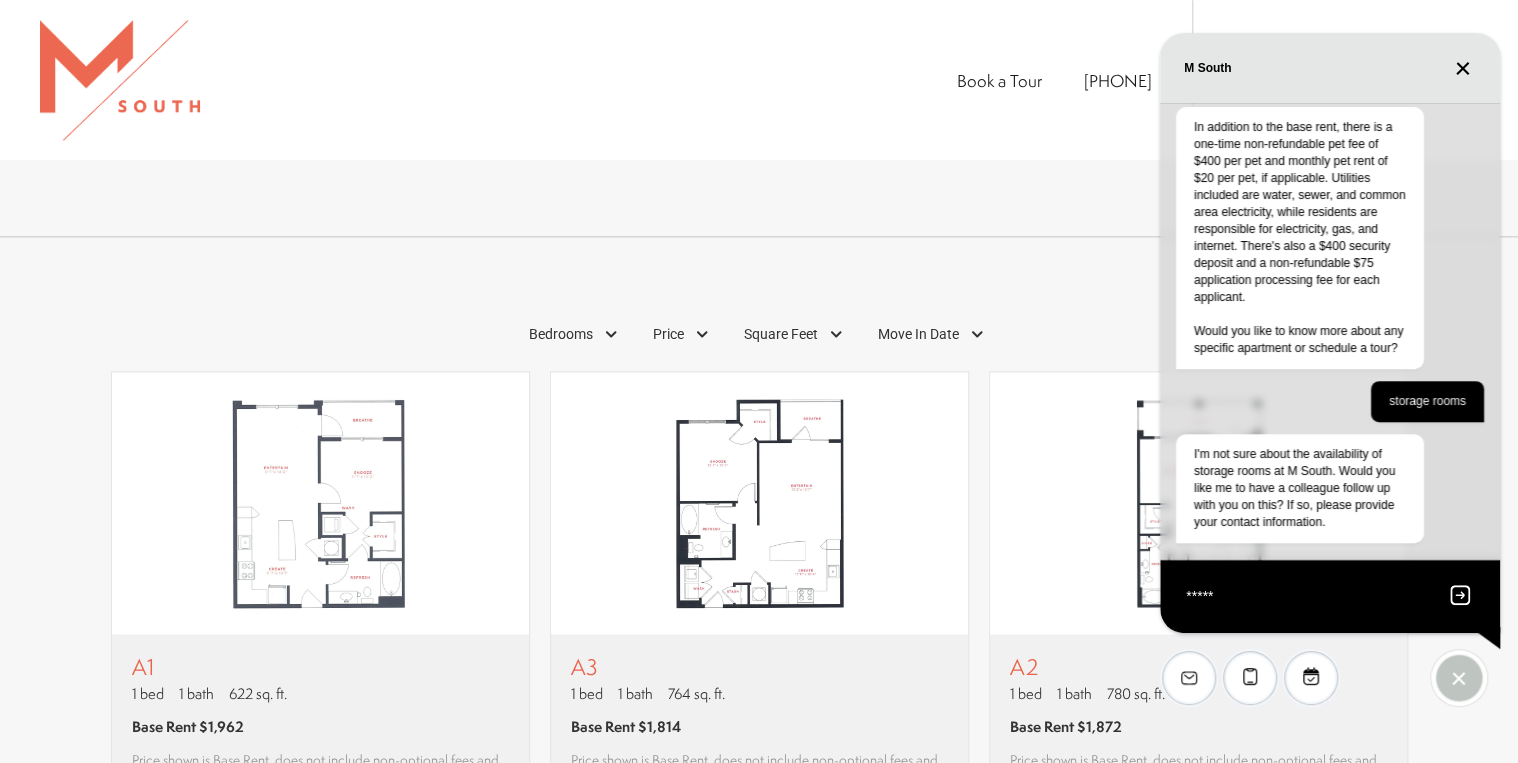 type on "******" 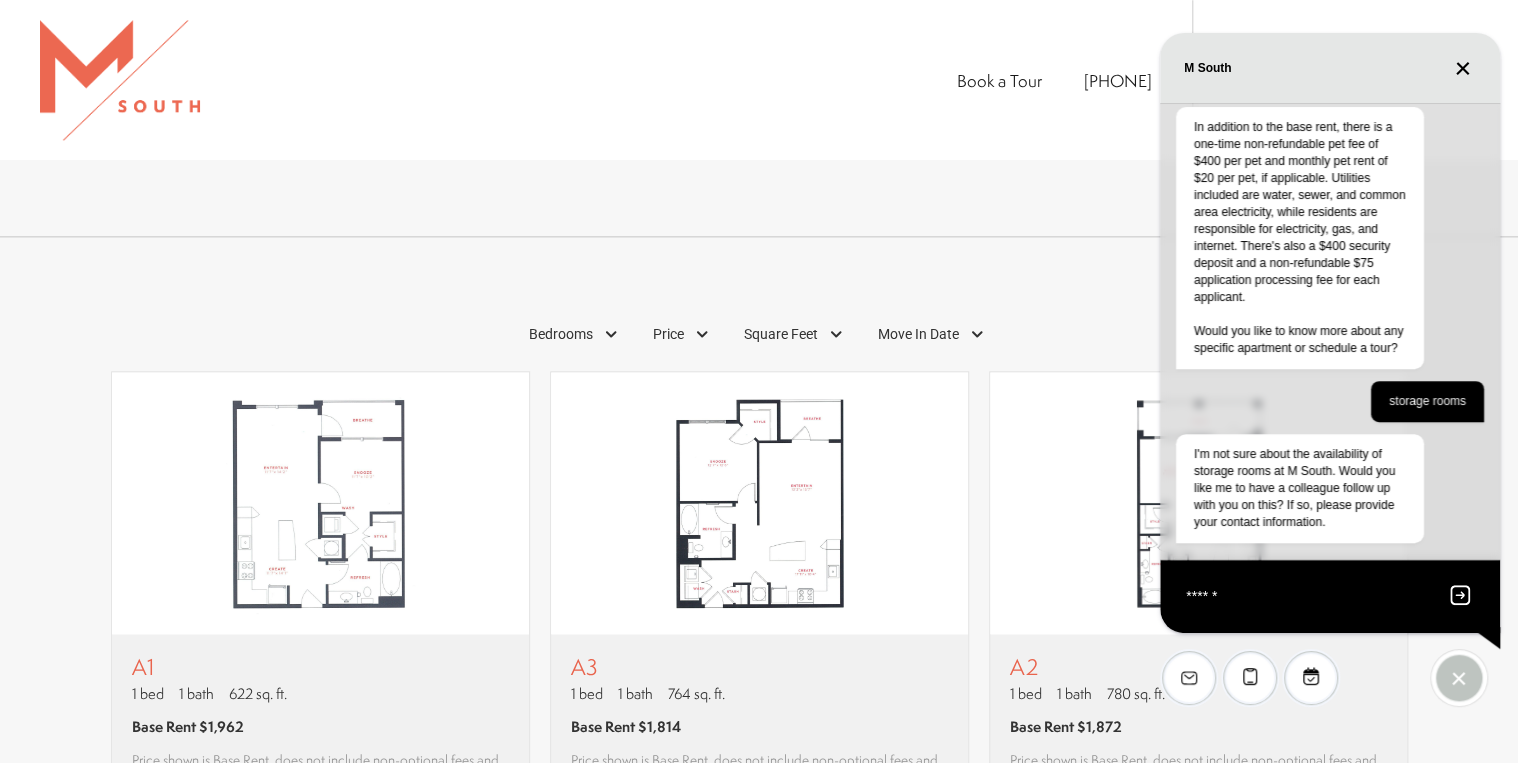 type 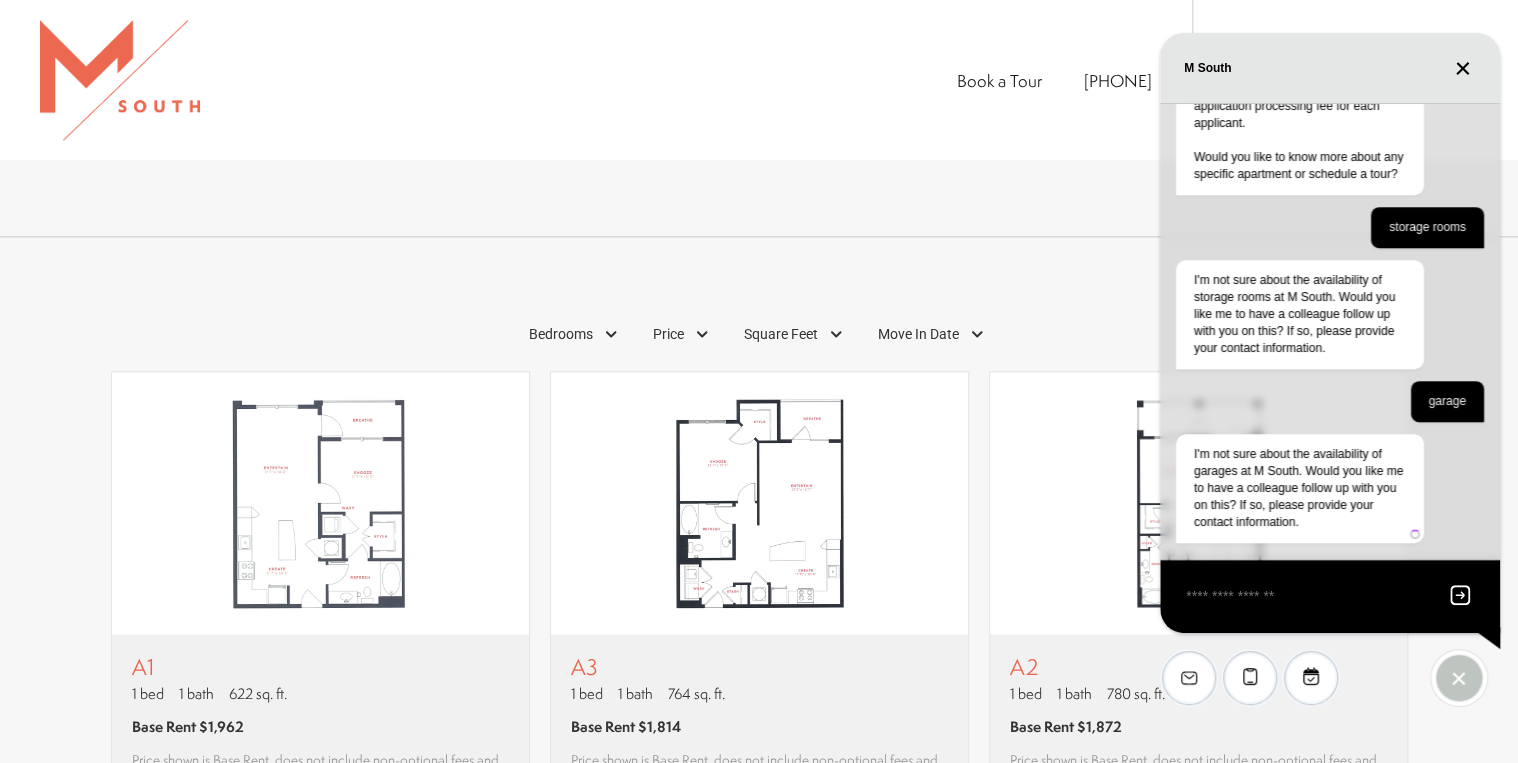 scroll, scrollTop: 504, scrollLeft: 0, axis: vertical 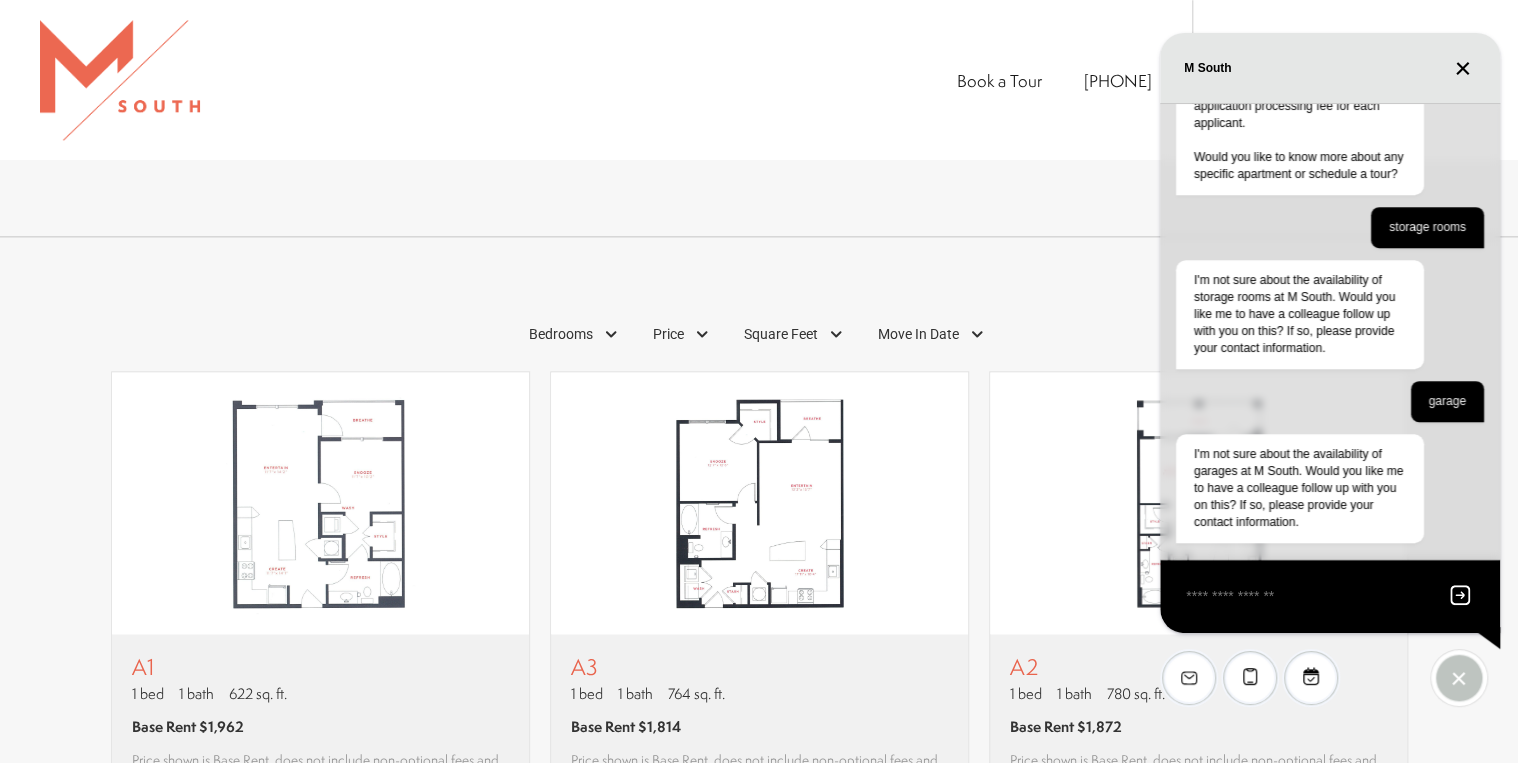 click 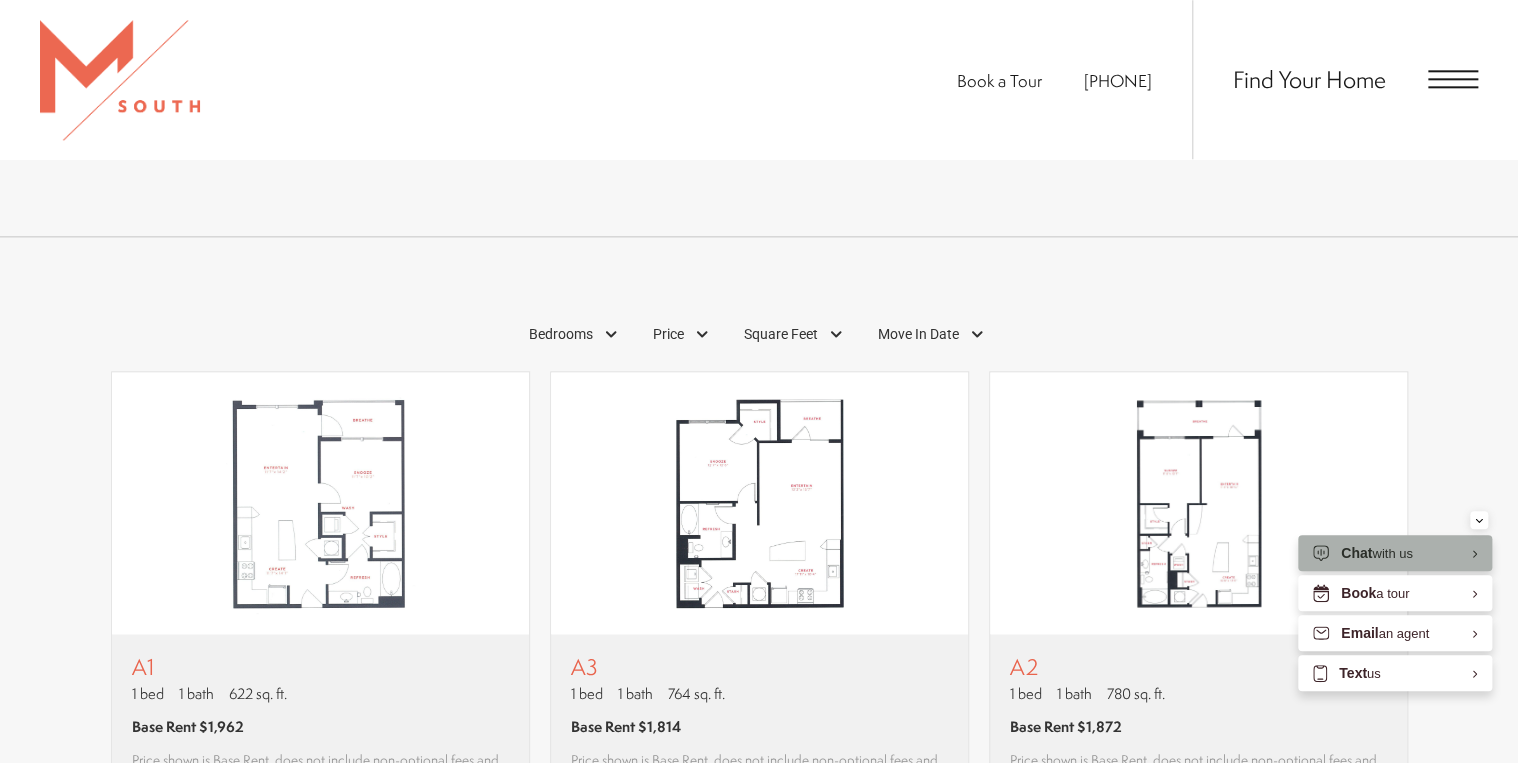 click on "Chat  with us" at bounding box center [1395, 553] 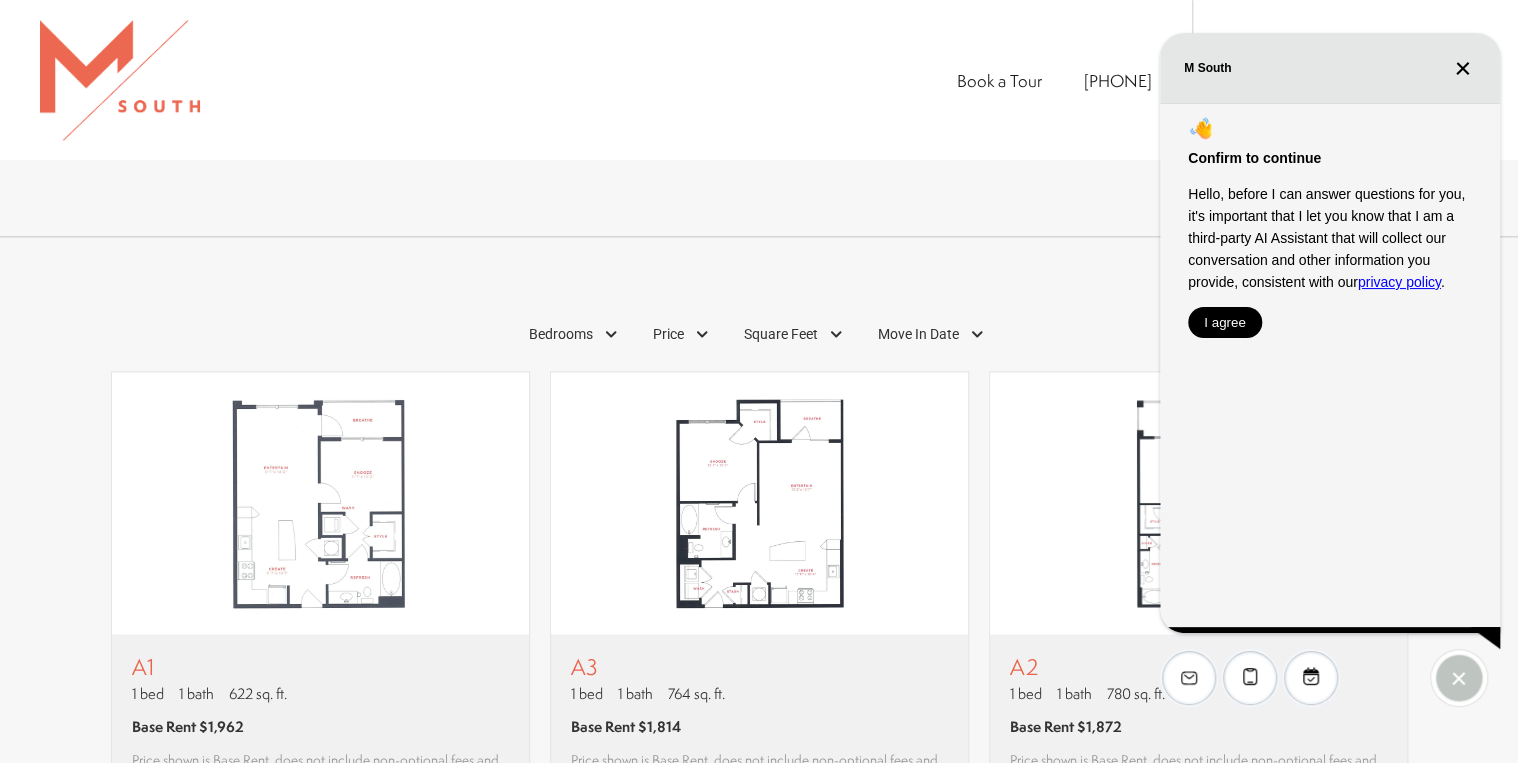 click on "Find the Ideal Space Explore a variety of spacious, modern floor plans designed to suit your unique lifestyle. Whether you're looking for a cozy one-bedroom or a more expansive three-bedroom layout, M South offers clean, contemporary designs with all the features you need for comfortable living. Our well-appointed apartments are perfect for both long-term residents and those seeking flexible, furnished, short-term options. With open-concept living spaces, sleek kitchens, and modern finishes, you’ll feel right at home in [CITY]. Browse our floor plans to find the ideal space for your next chapter.
Our goal is to help you plan your budget with ease. Planning your budget is essential, and we’re here to make it simpler. The pricing you’ll see may be labeled Total Monthly Leasing Price or Base Rent. Base Rent : The monthly rent for the rental home. Total Monthly Leasing Price Calculate My Costs" at bounding box center [759, -159] 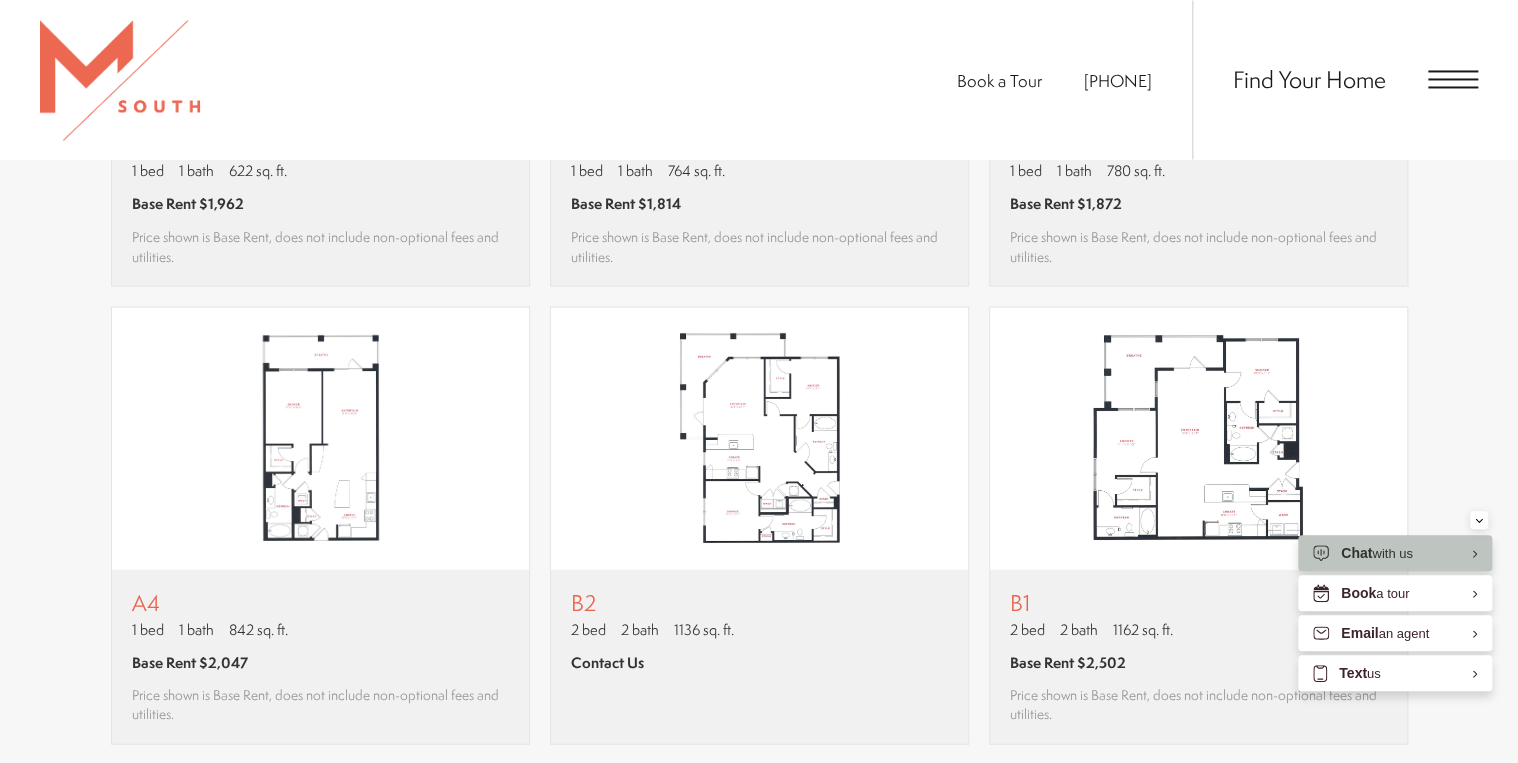 scroll, scrollTop: 1700, scrollLeft: 0, axis: vertical 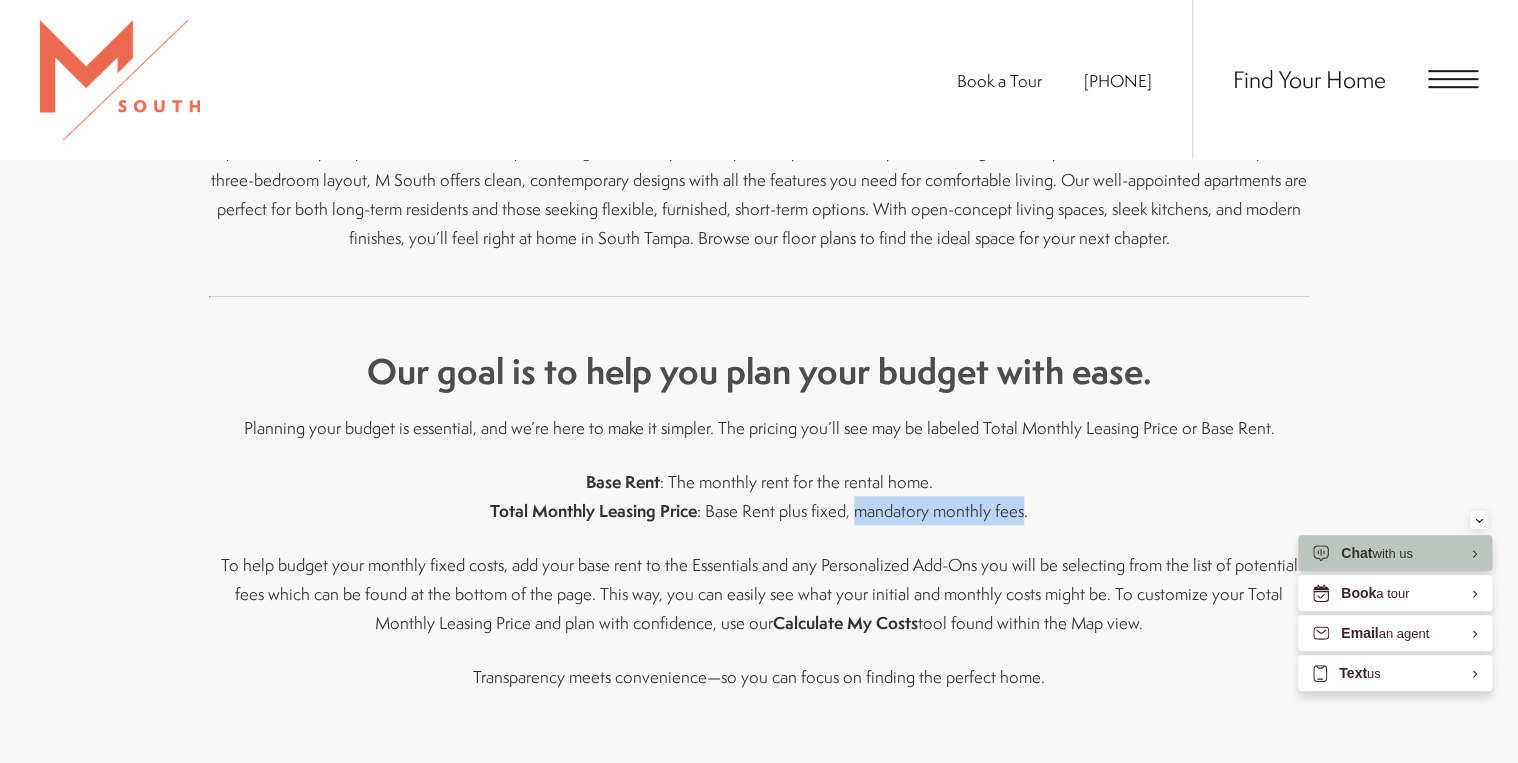 drag, startPoint x: 856, startPoint y: 511, endPoint x: 1021, endPoint y: 500, distance: 165.36626 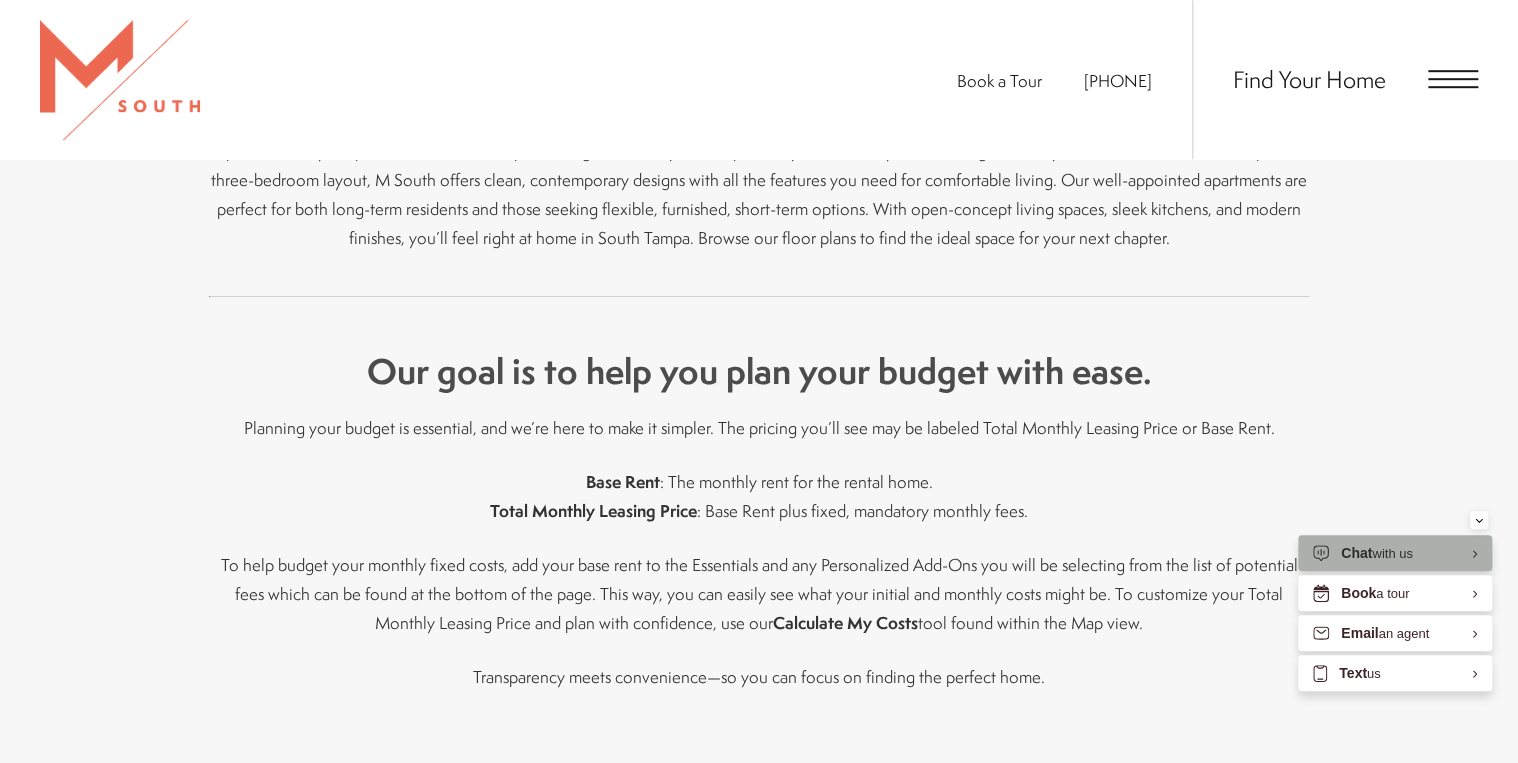 click on "Chat  with us" at bounding box center (1395, 553) 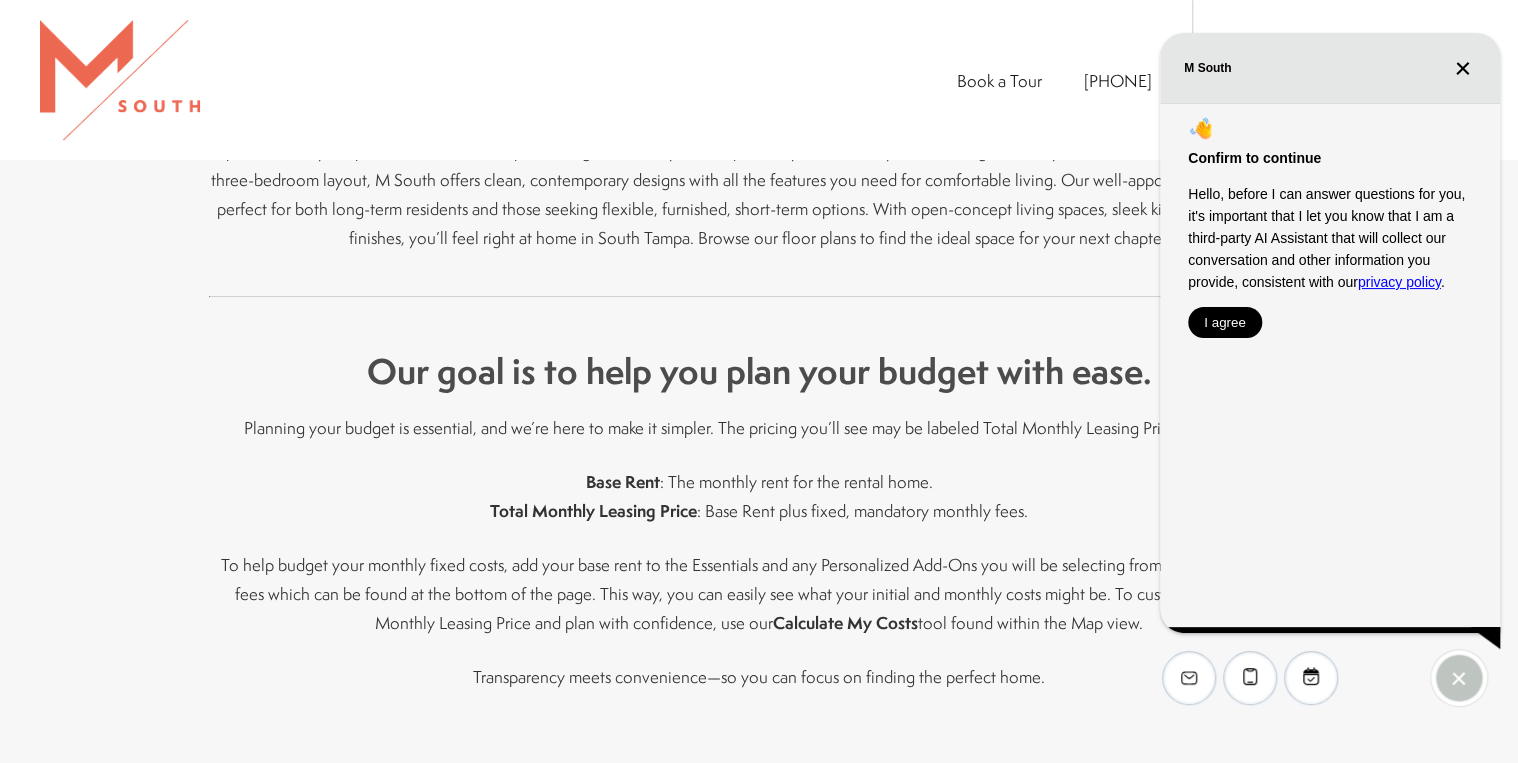 click on "I agree" at bounding box center [1225, 322] 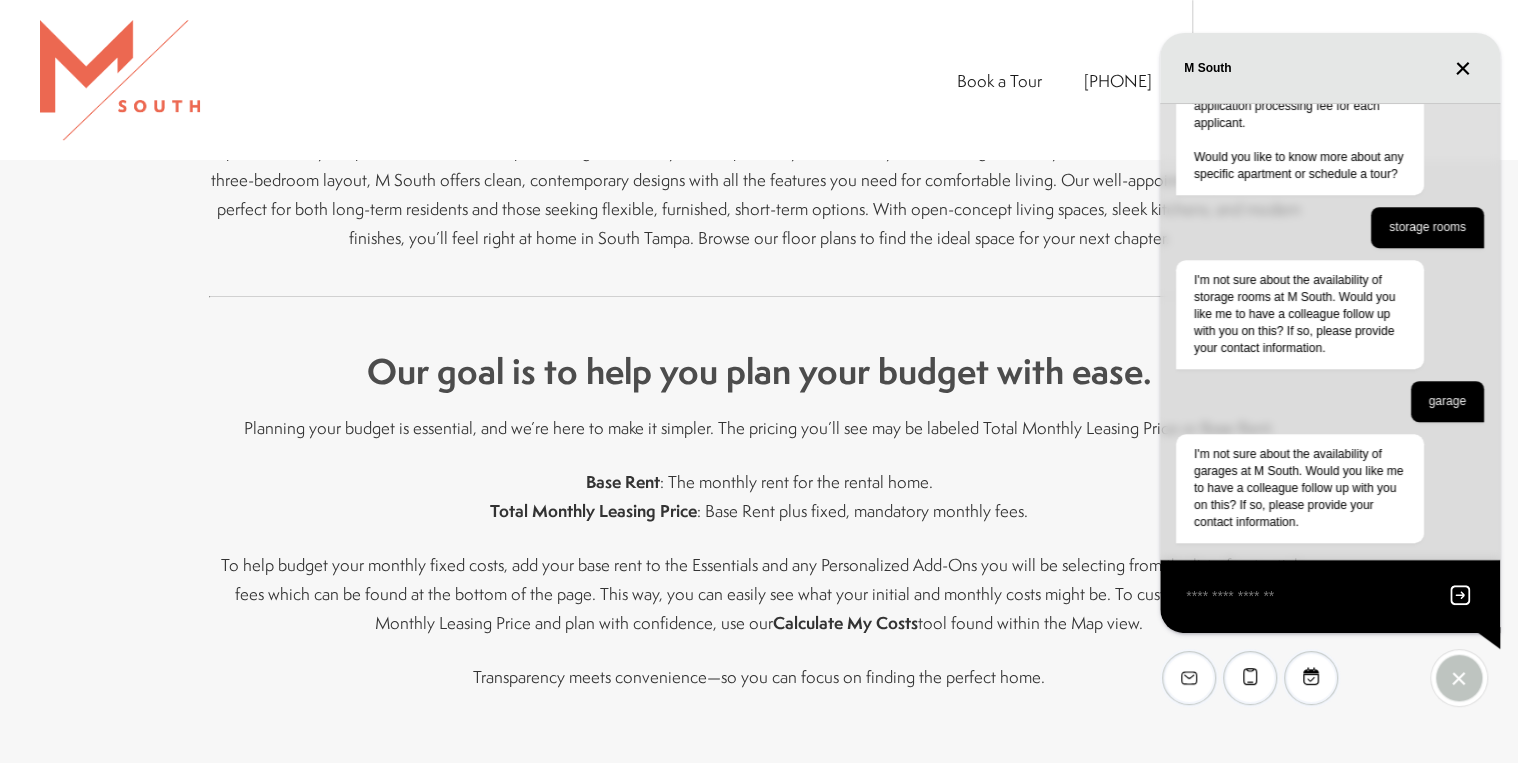 scroll, scrollTop: 504, scrollLeft: 0, axis: vertical 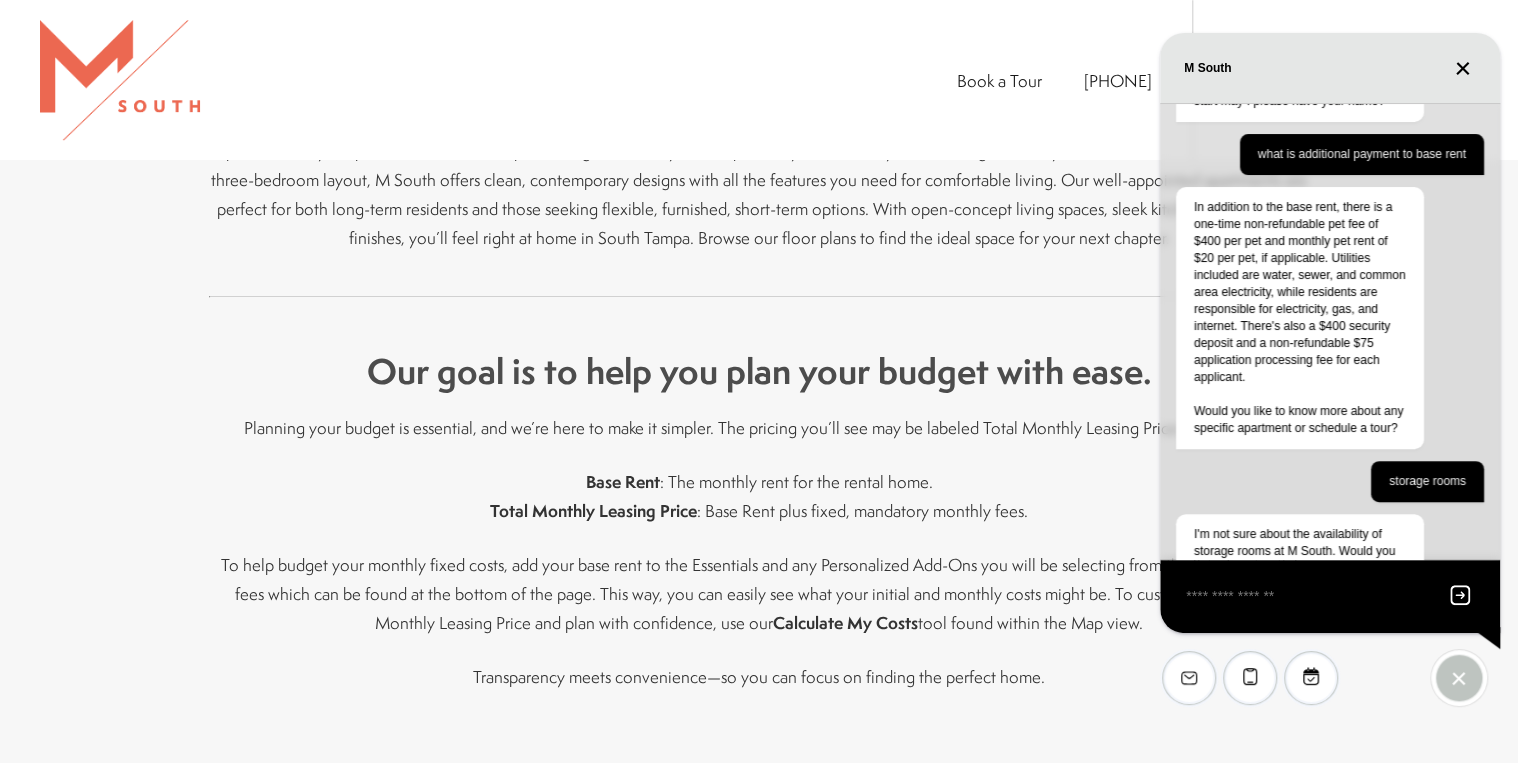drag, startPoint x: 1500, startPoint y: 280, endPoint x: 1500, endPoint y: 259, distance: 21 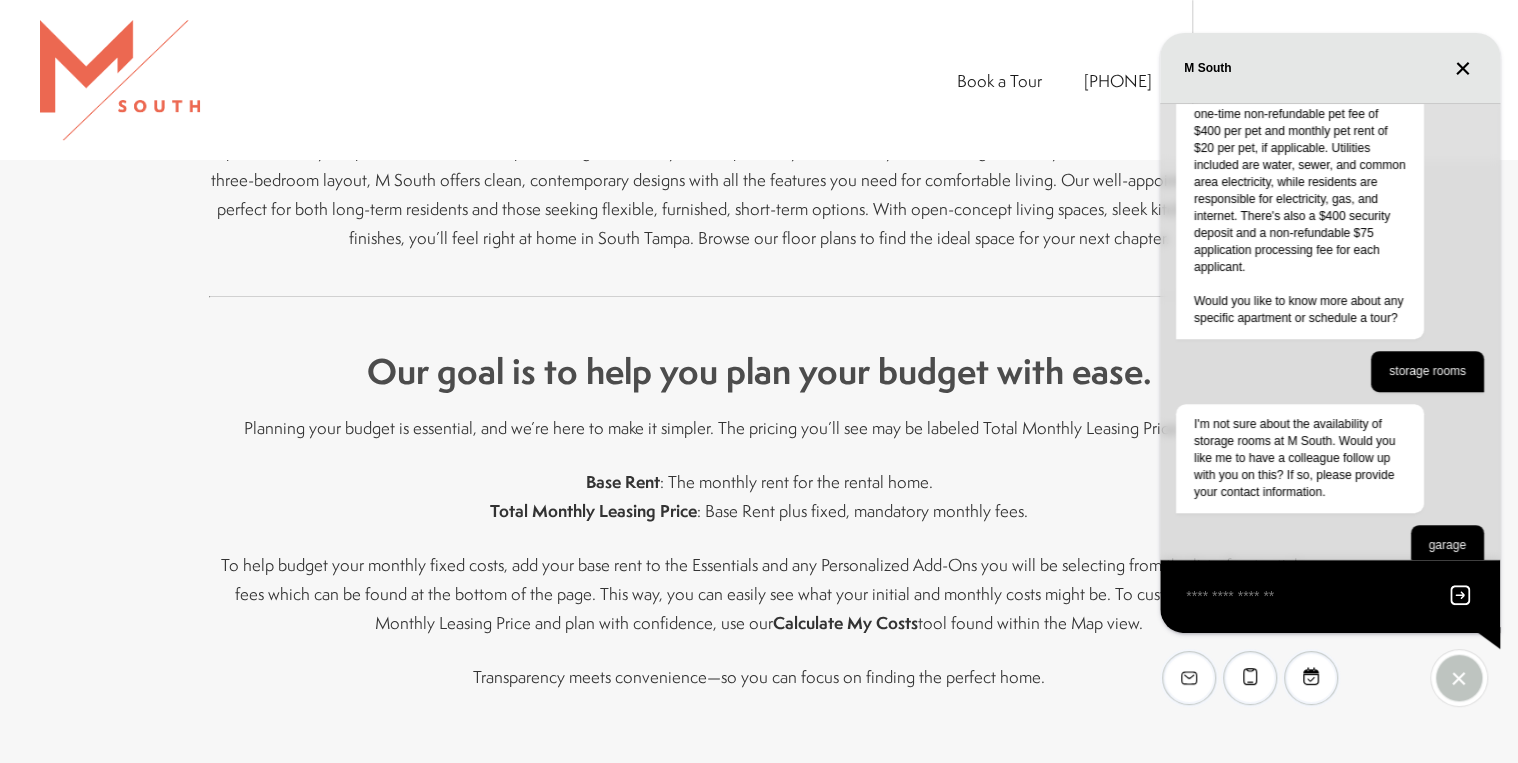 scroll, scrollTop: 0, scrollLeft: 0, axis: both 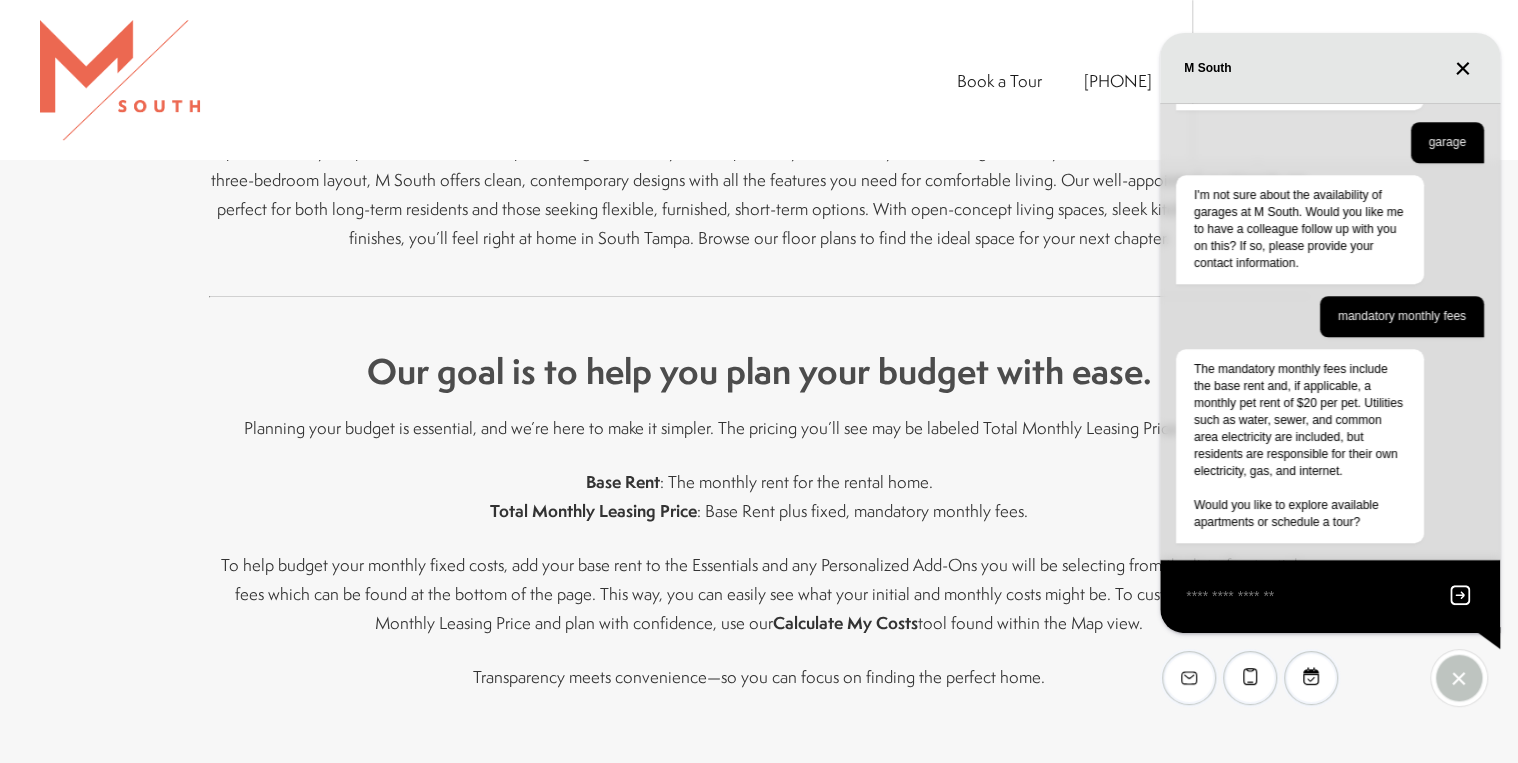 click at bounding box center (1306, 596) 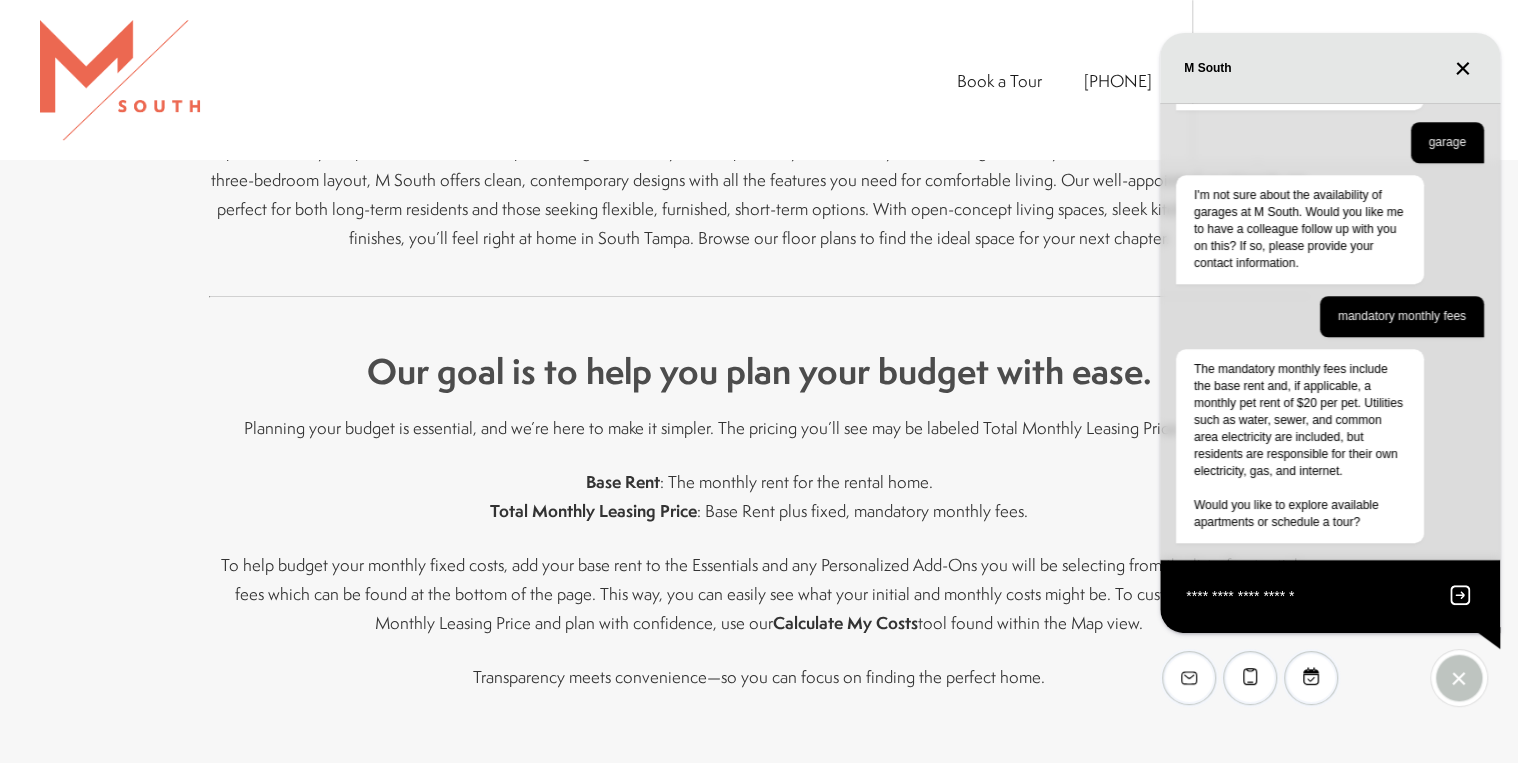 paste on "**********" 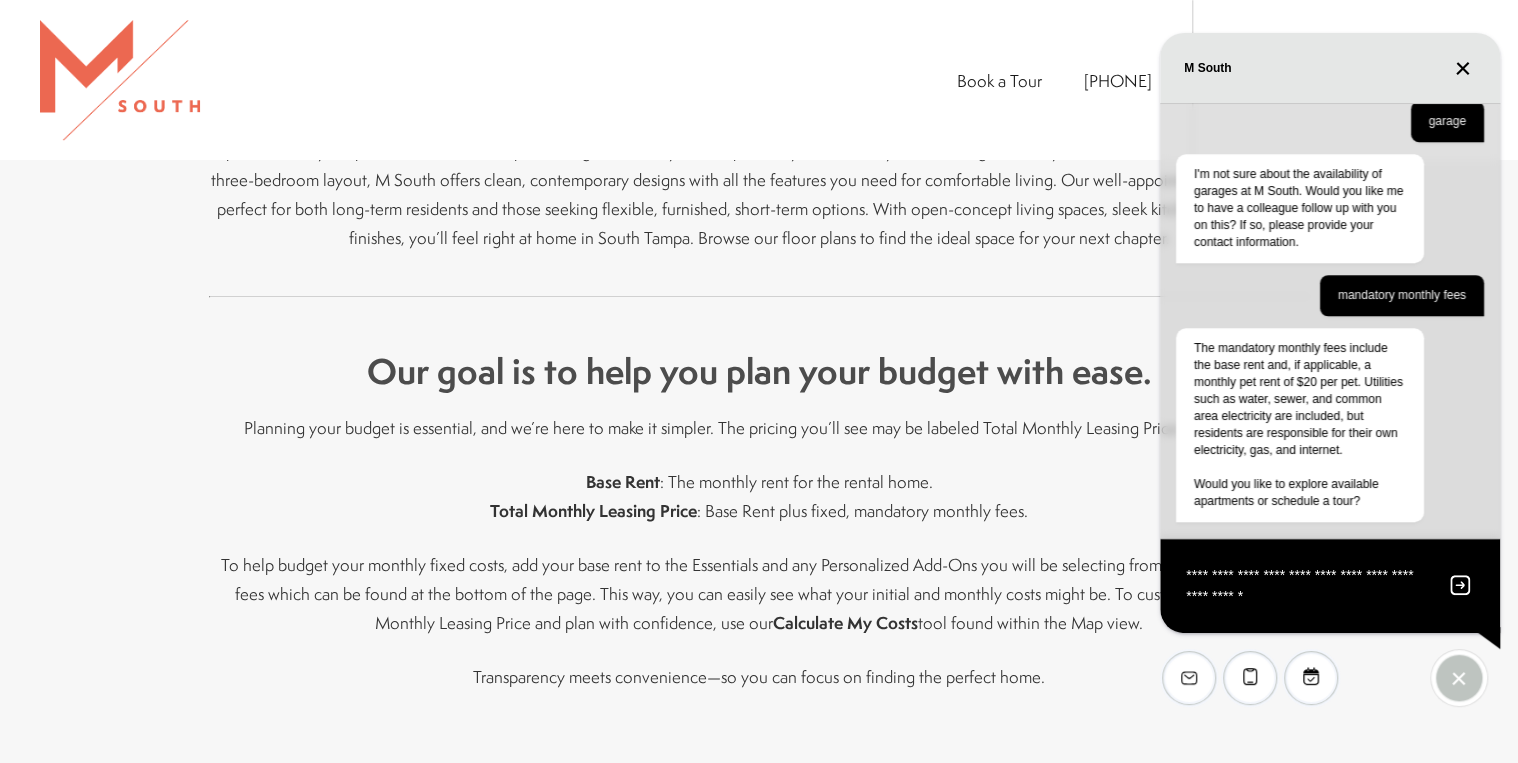 type on "**********" 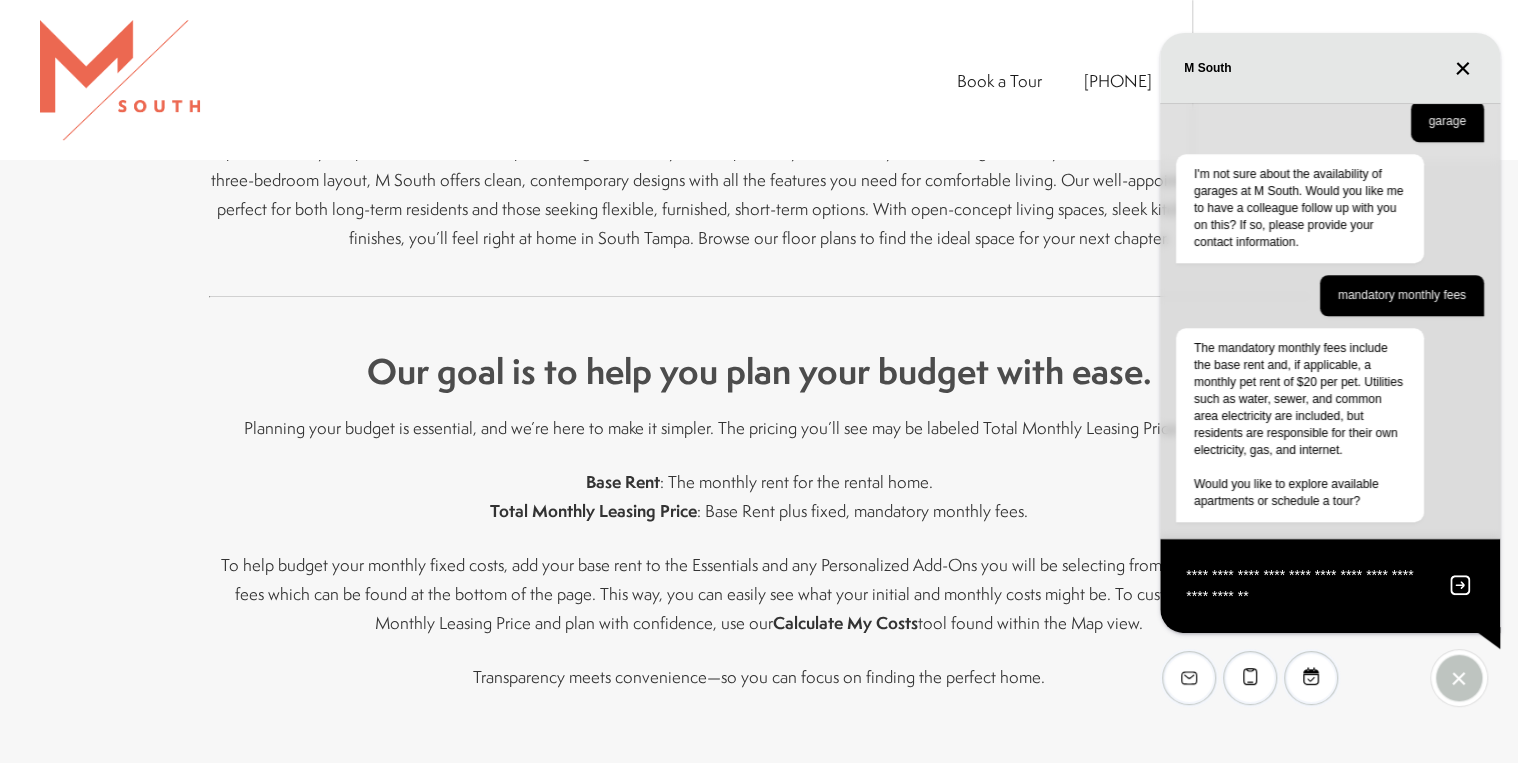 type 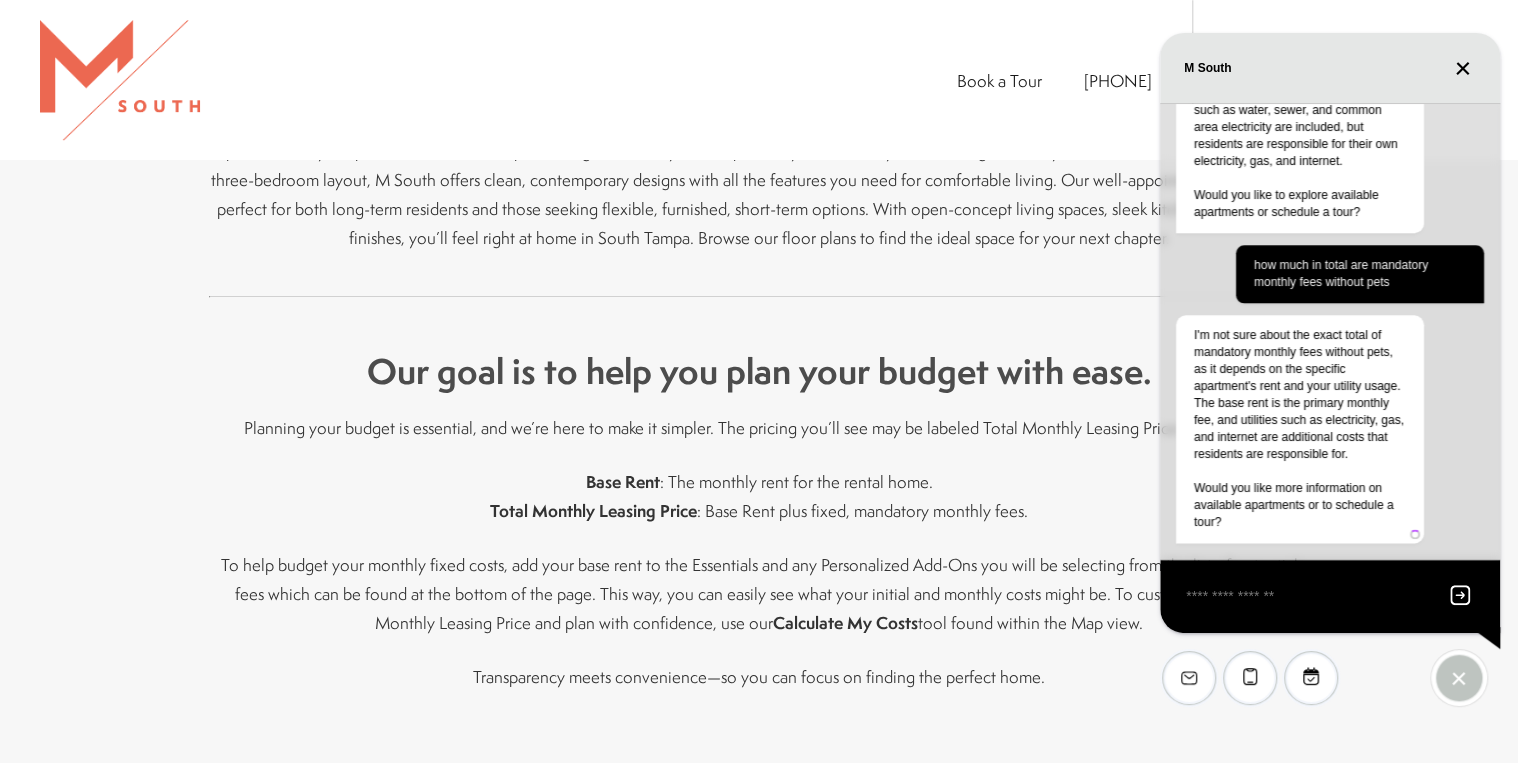 scroll, scrollTop: 1090, scrollLeft: 0, axis: vertical 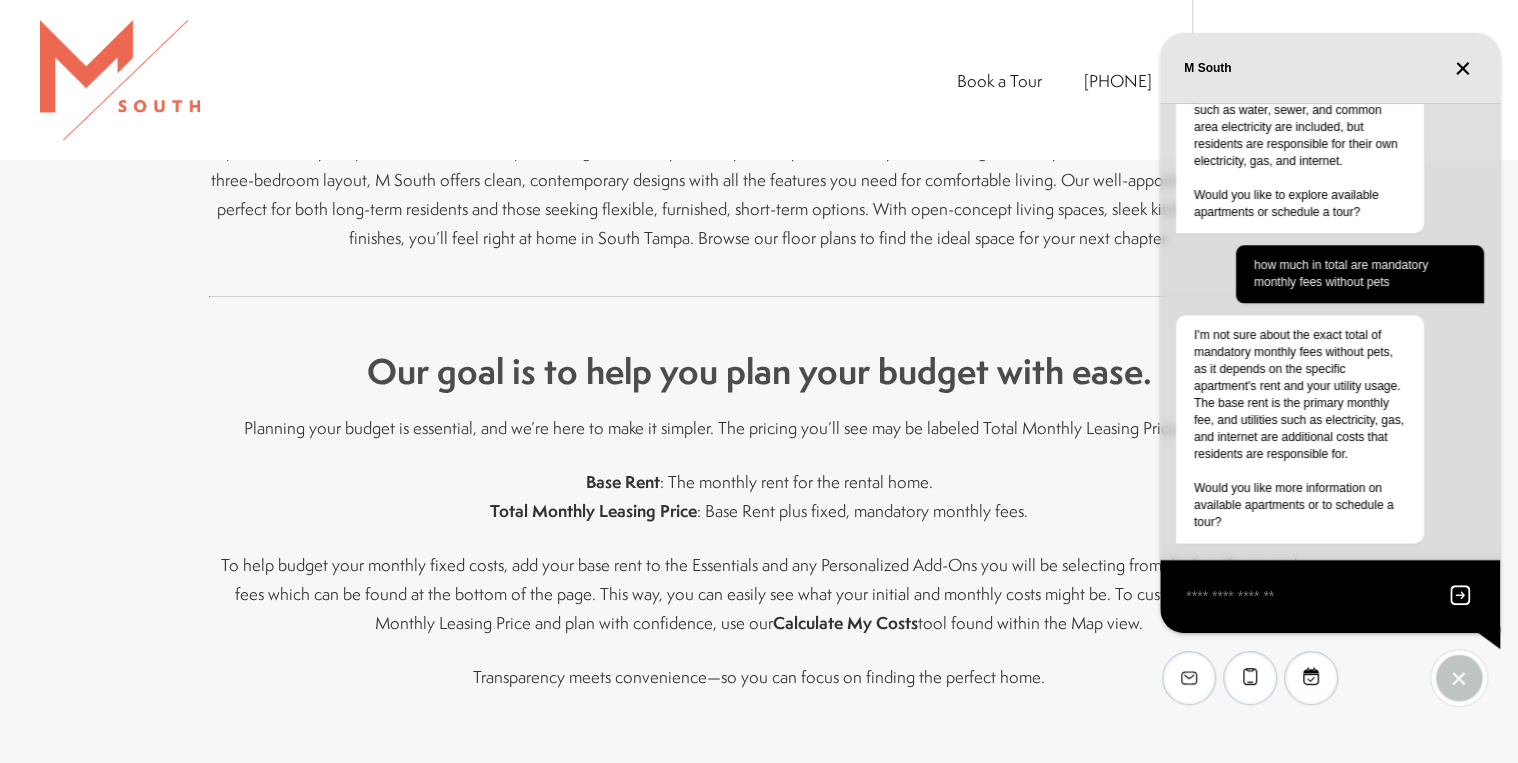 click on "Base Rent : The monthly rent for the rental home. Total Monthly Leasing Price : Base Rent plus fixed, mandatory monthly fees." at bounding box center (759, 496) 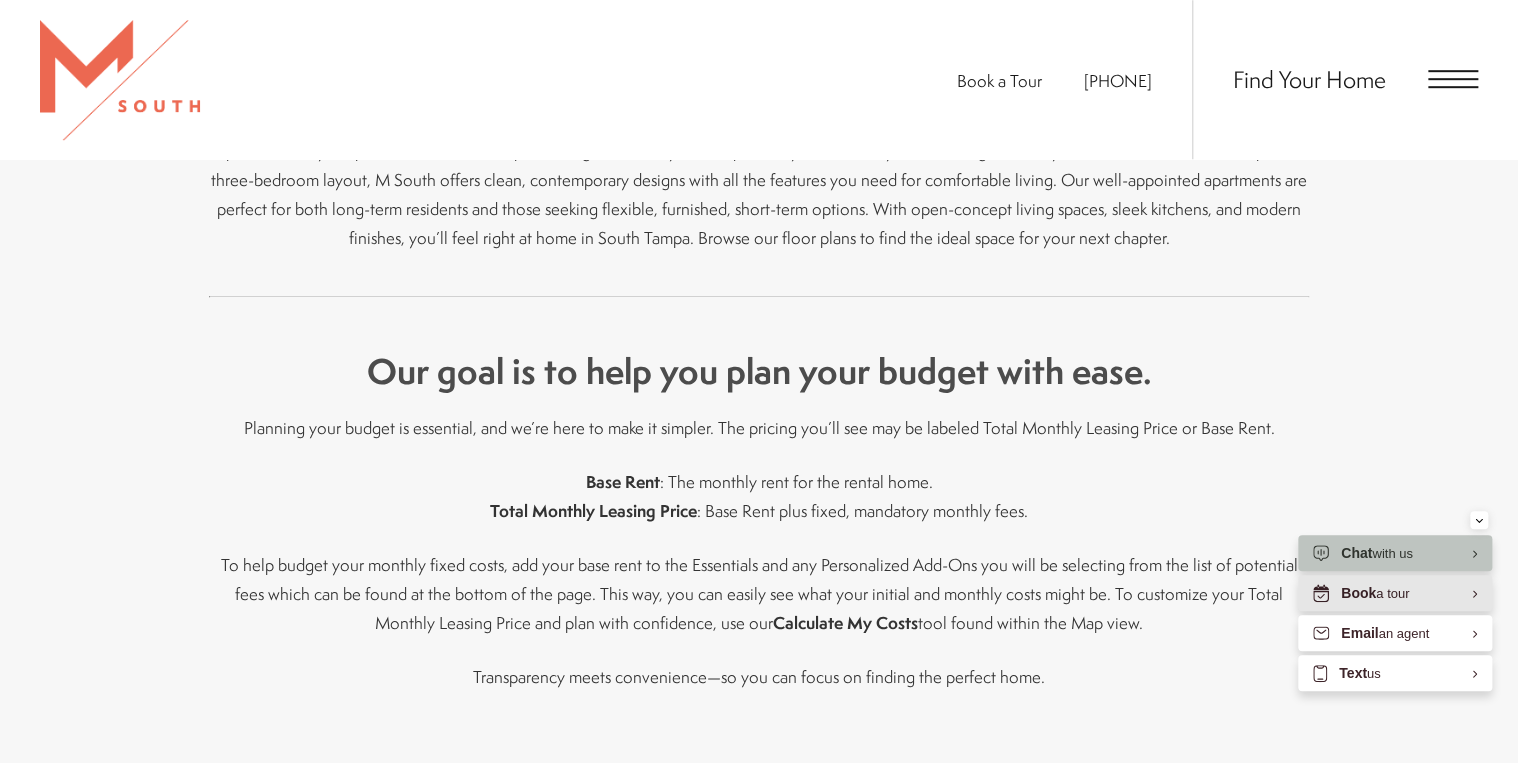 click on "Book
a tour" at bounding box center [1395, 593] 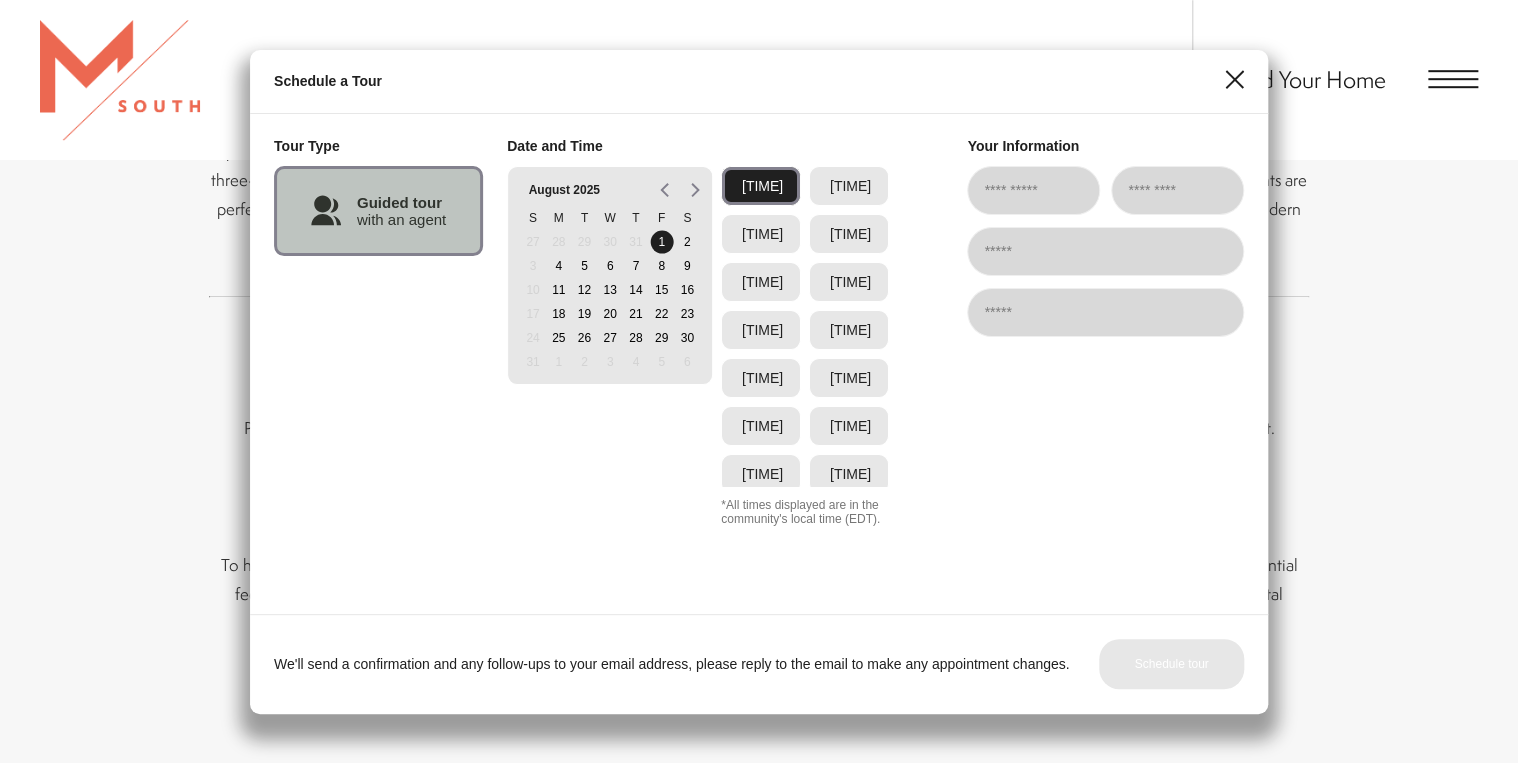 click on "[TIME]" at bounding box center [762, 234] 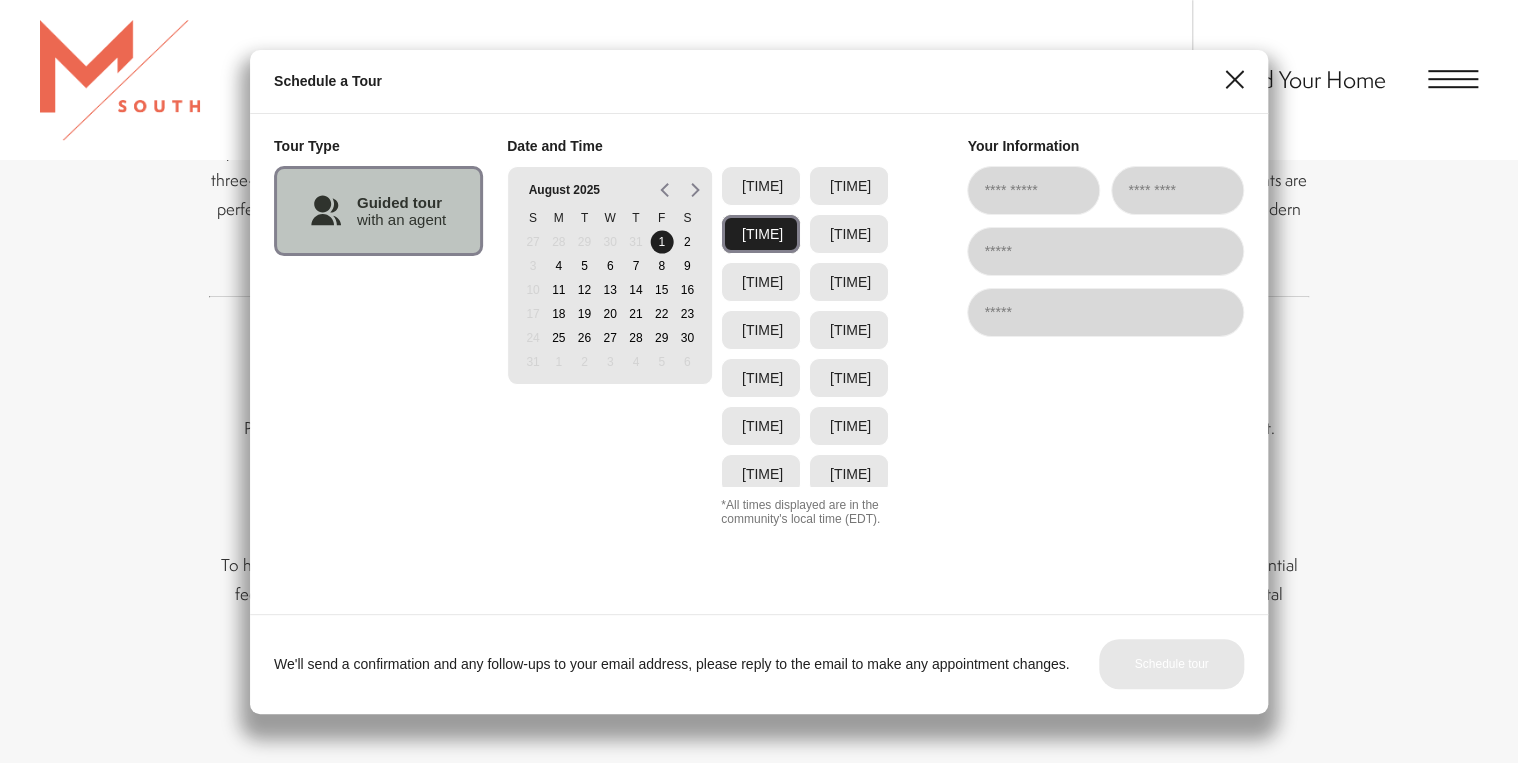 click on "[TIME]" at bounding box center [762, 282] 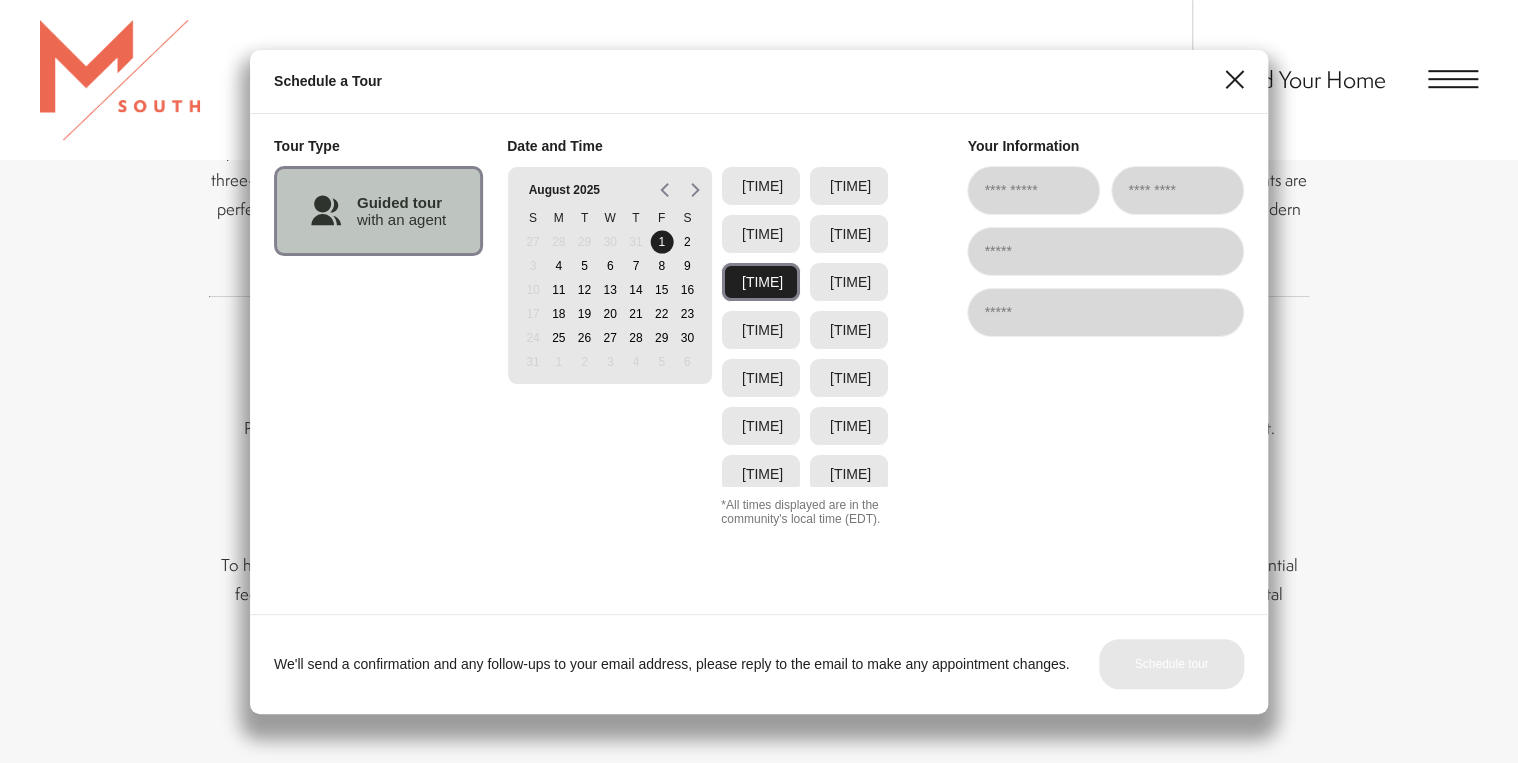 click at bounding box center (1033, 190) 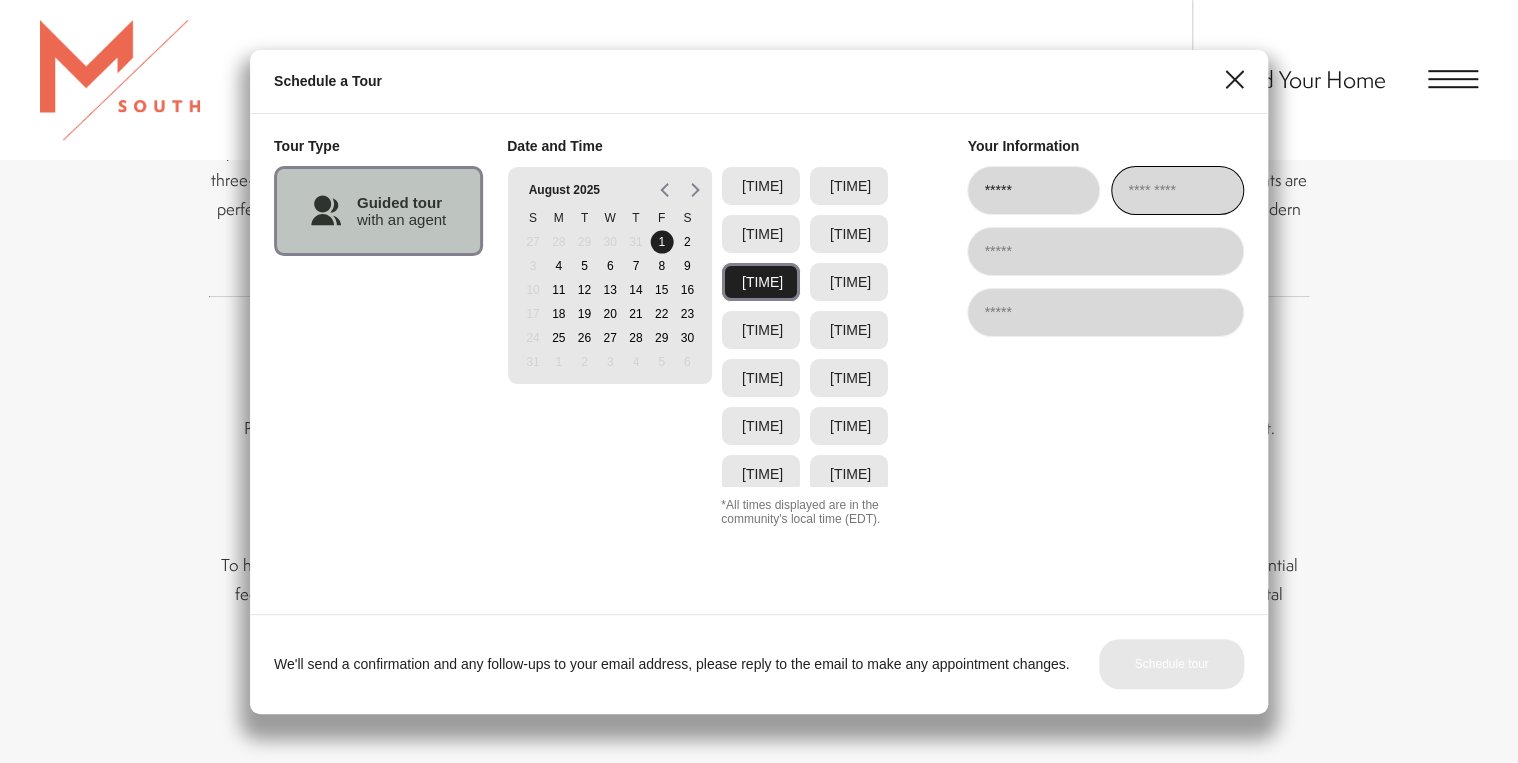 type on "*****" 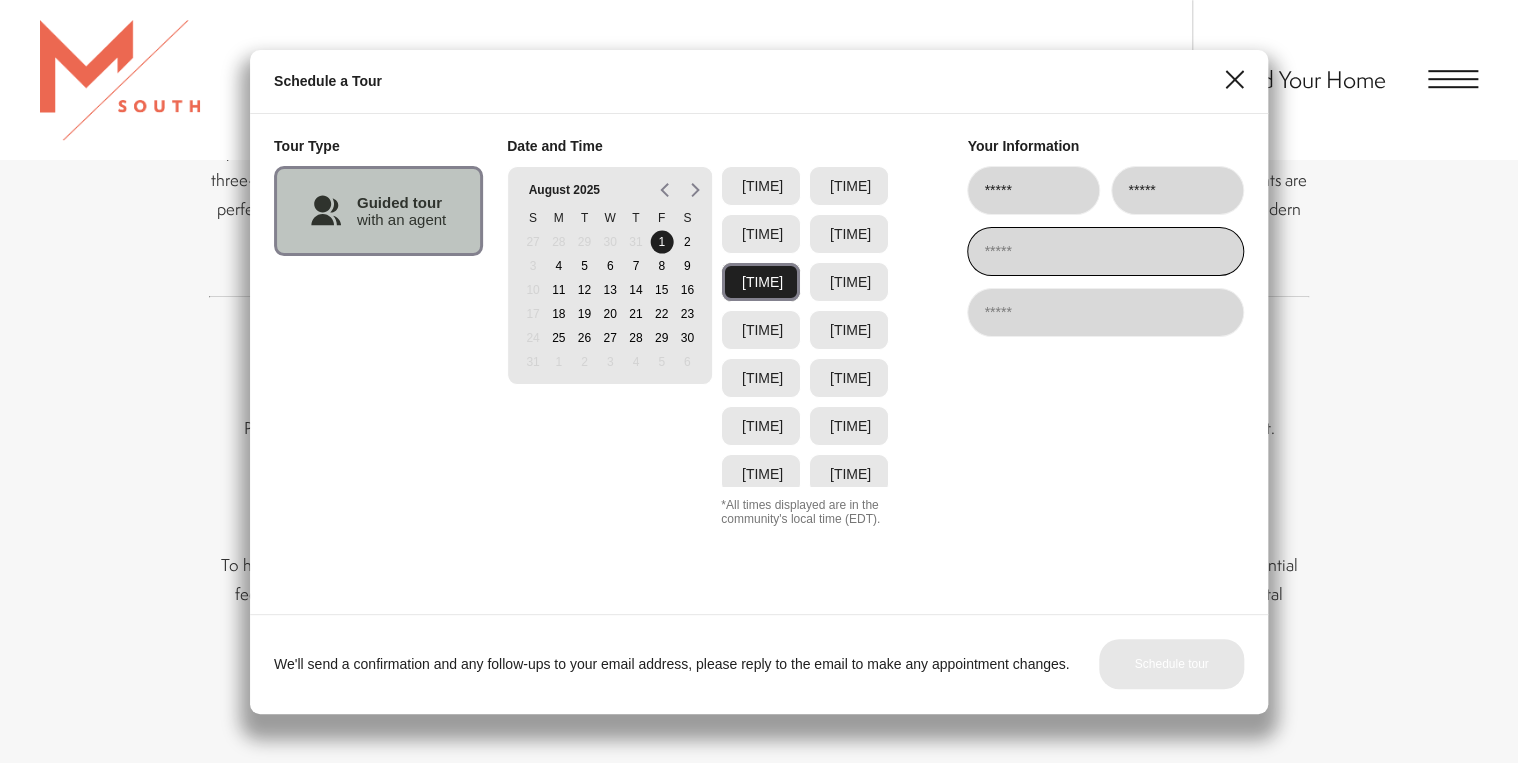 type on "**********" 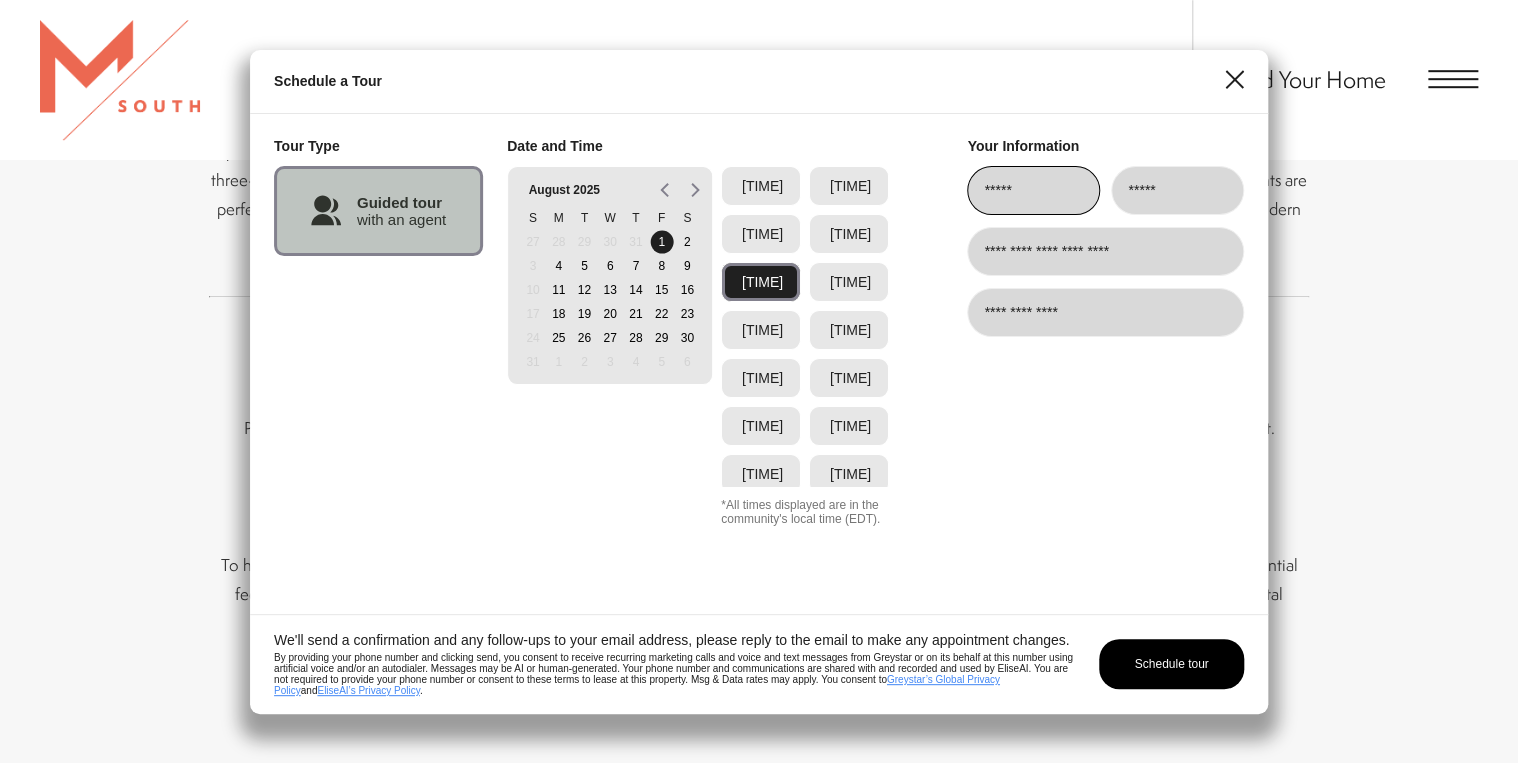 drag, startPoint x: 1101, startPoint y: 312, endPoint x: 898, endPoint y: 335, distance: 204.2988 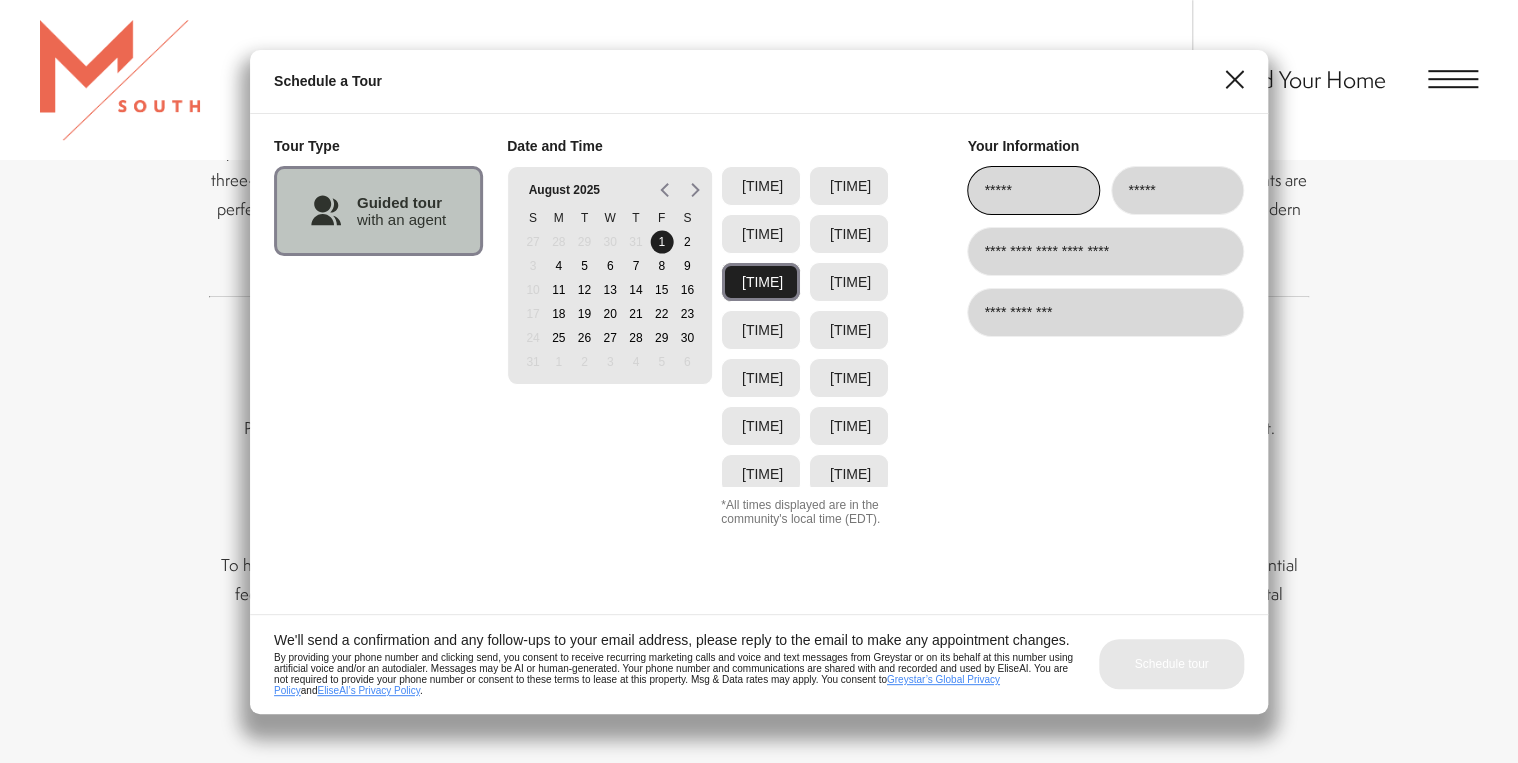 type on "**********" 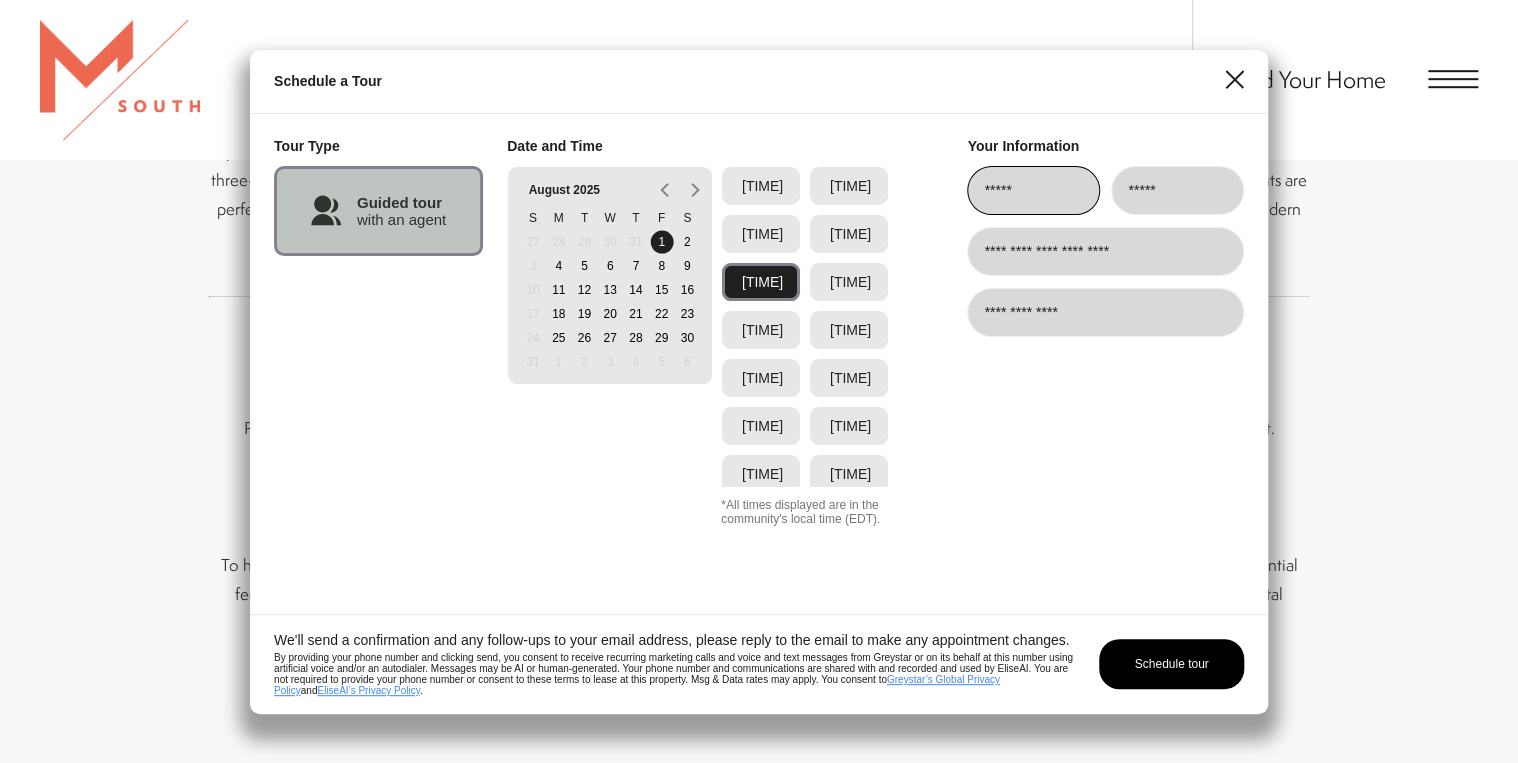 click on "[TIME]" at bounding box center [762, 282] 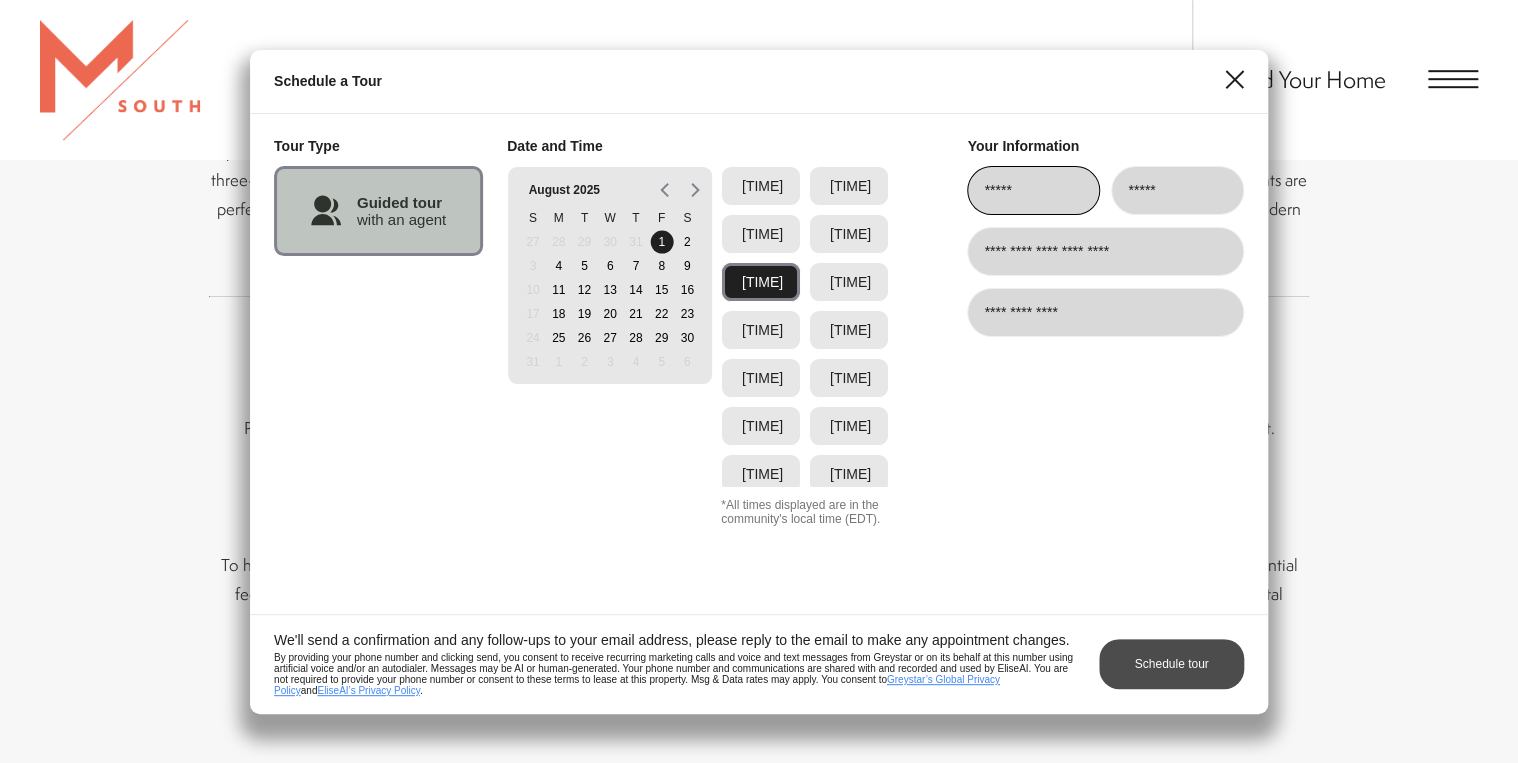 click on "Schedule tour" at bounding box center (1171, 664) 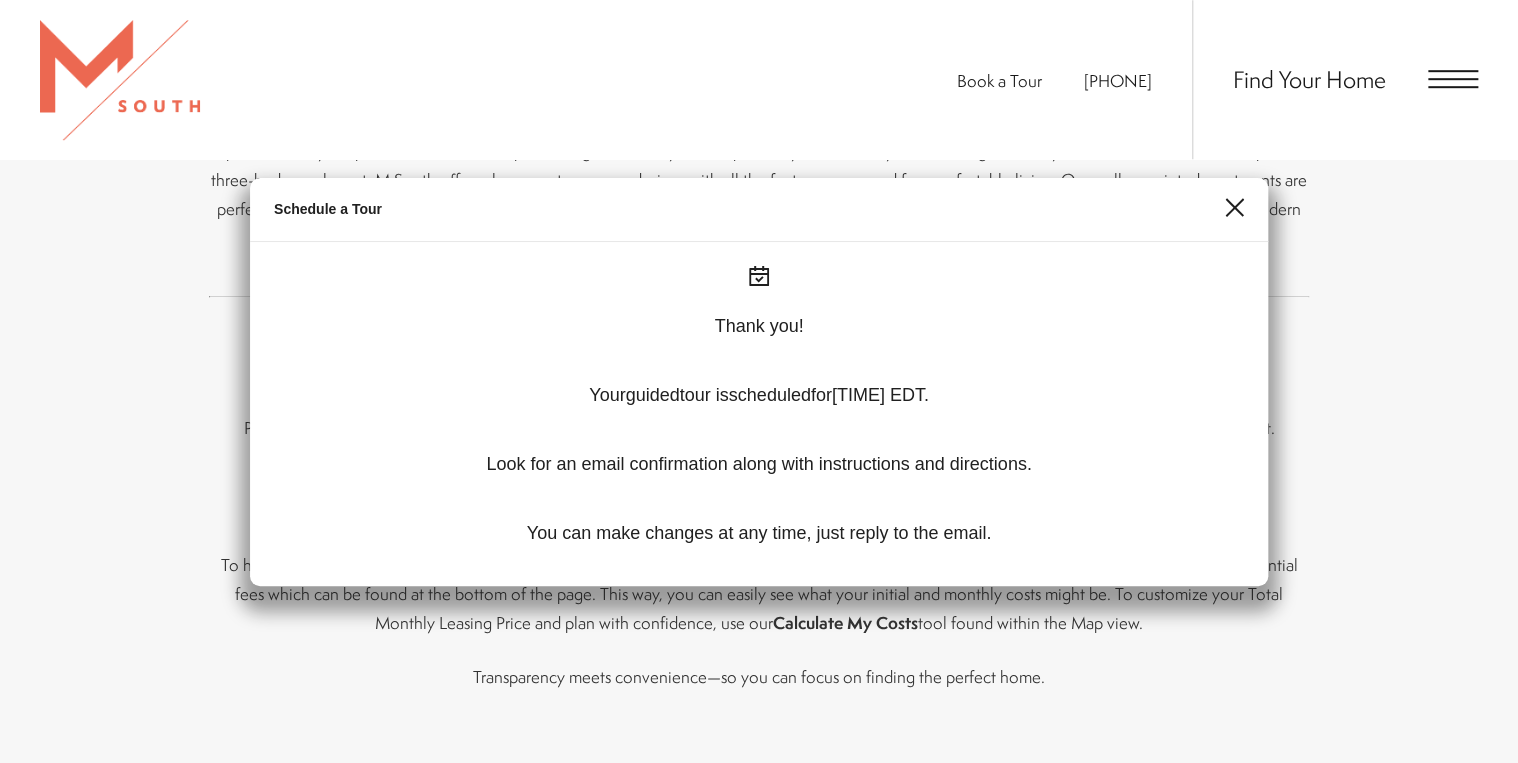 click 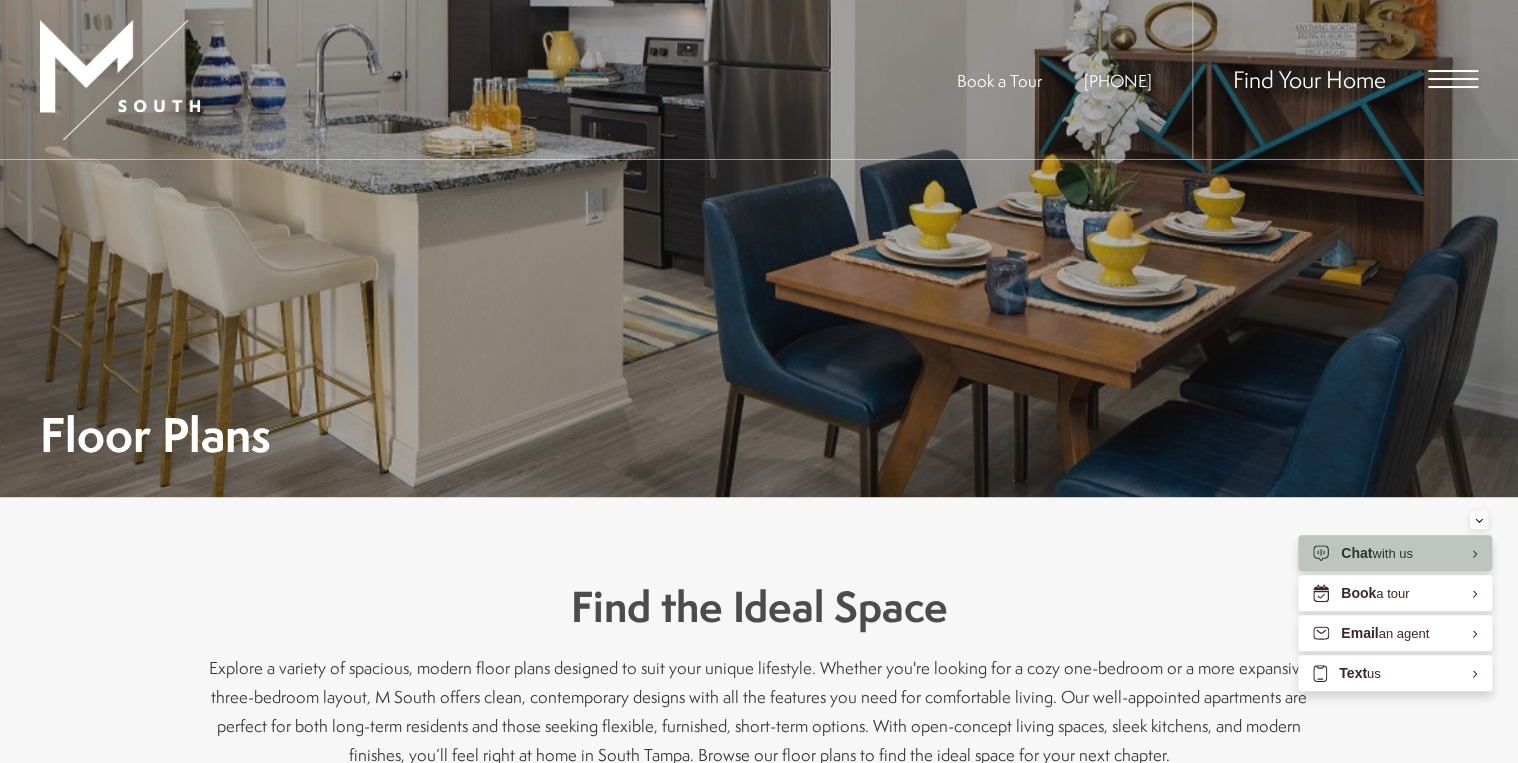 scroll, scrollTop: 88, scrollLeft: 0, axis: vertical 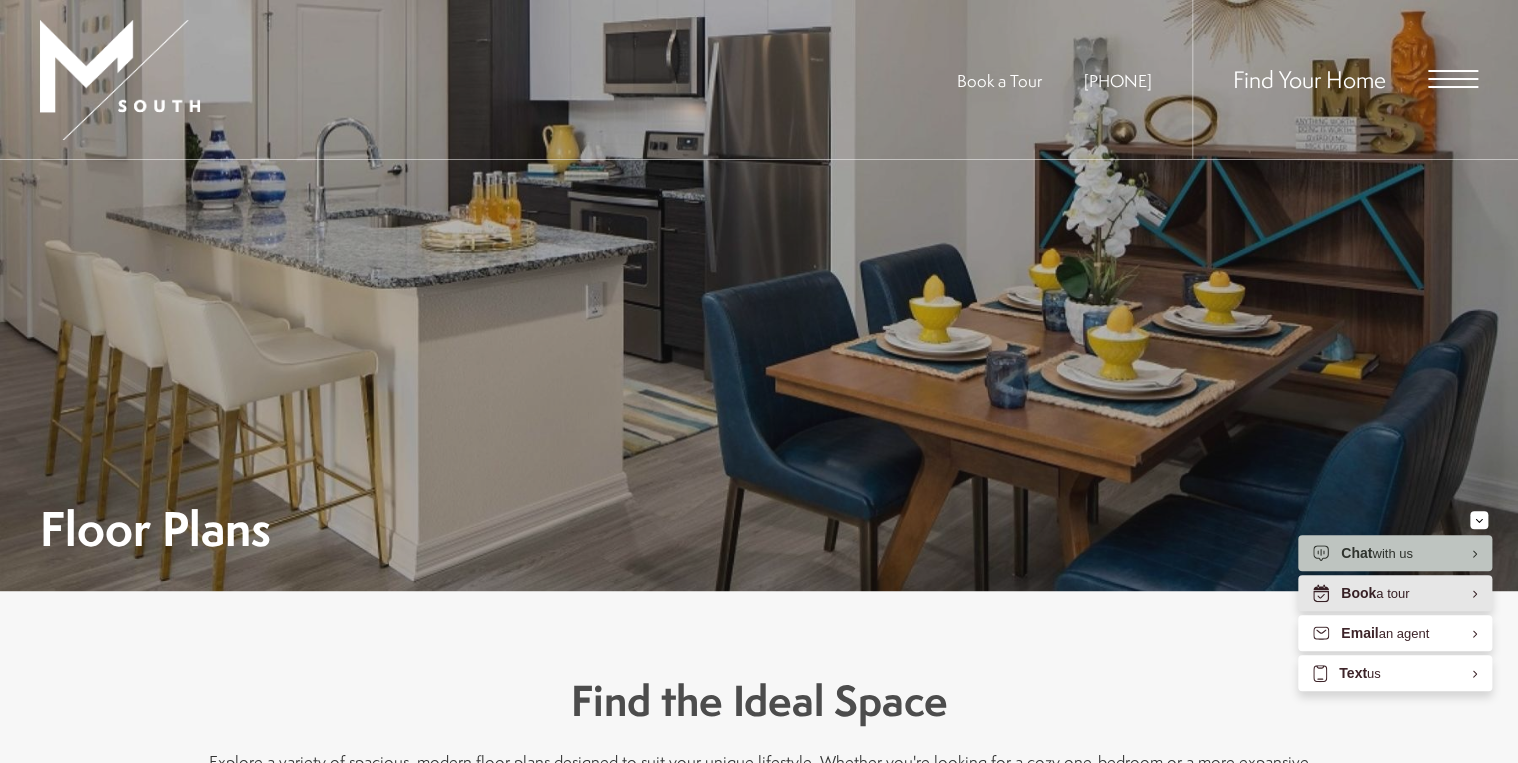 click on "Book" at bounding box center (1358, 593) 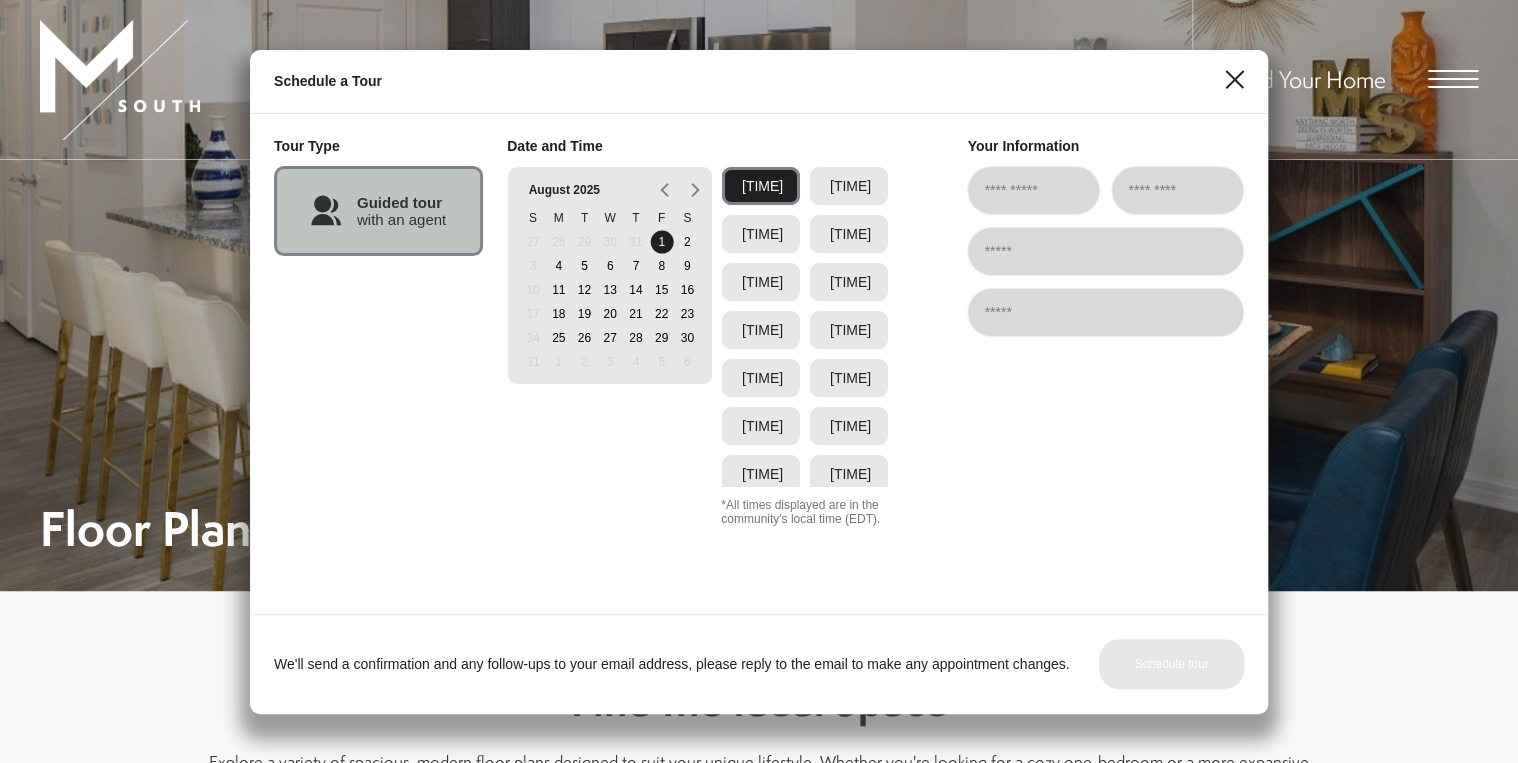 click 